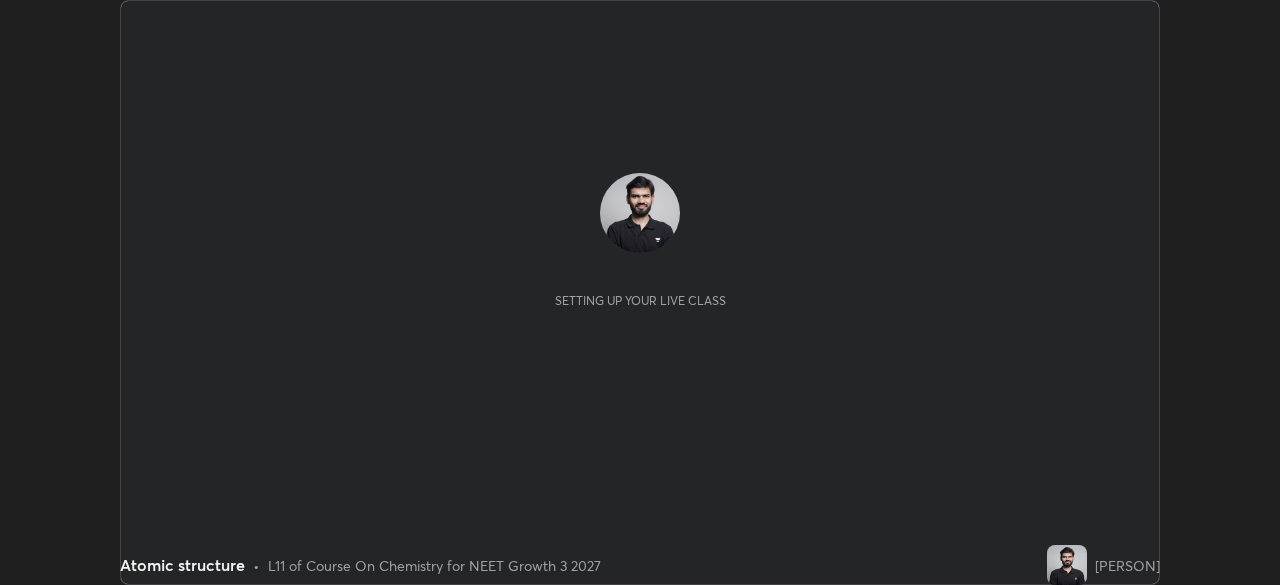 scroll, scrollTop: 0, scrollLeft: 0, axis: both 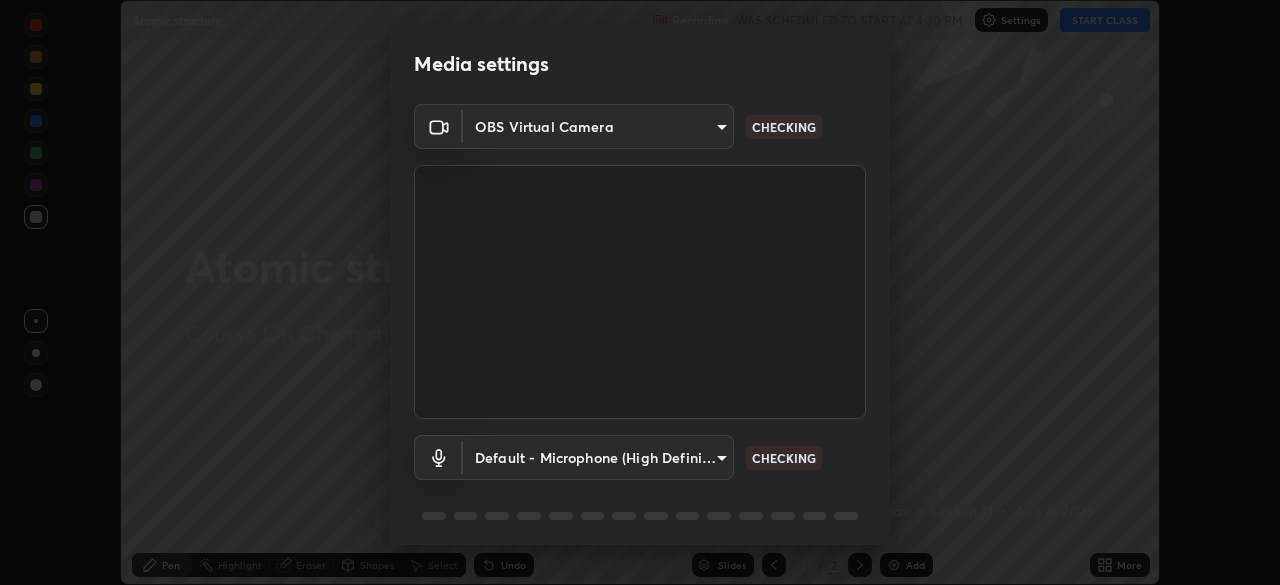 type on "aa5dc0d8d5ea0cb844018183298f8d64bfb23ffc92fce9be5d89ceada4911c6b" 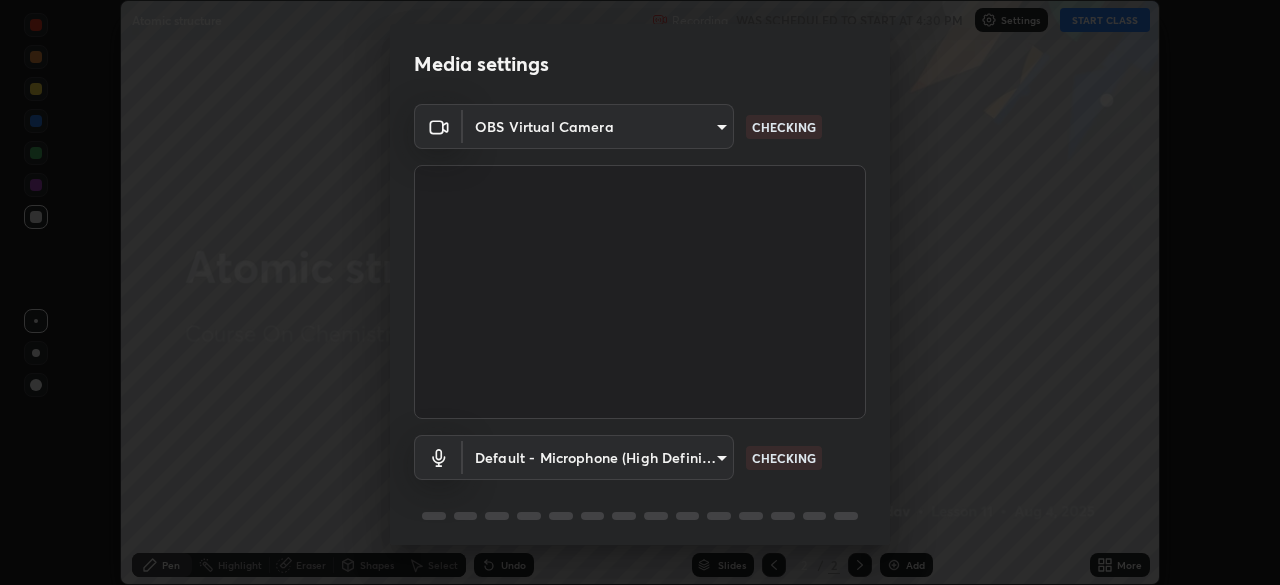 click on "Erase all Atomic structure Recording WAS SCHEDULED TO START AT  4:30 PM Settings START CLASS Setting up your live class Atomic structure • L11 of Course On Chemistry for NEET Growth 3 2027 [PERSON] Pen Highlight Eraser Shapes Select Undo Slides 2 / 2 Add More No doubts shared Encourage your learners to ask a doubt for better clarity Report an issue Reason for reporting Buffering Chat not working Audio - Video sync issue Educator video quality low ​ Attach an image Report Media settings OBS Virtual Camera [HASH] CHECKING Default - Microphone (High Definition Audio Device) default CHECKING 1 / 5 Next" at bounding box center (640, 292) 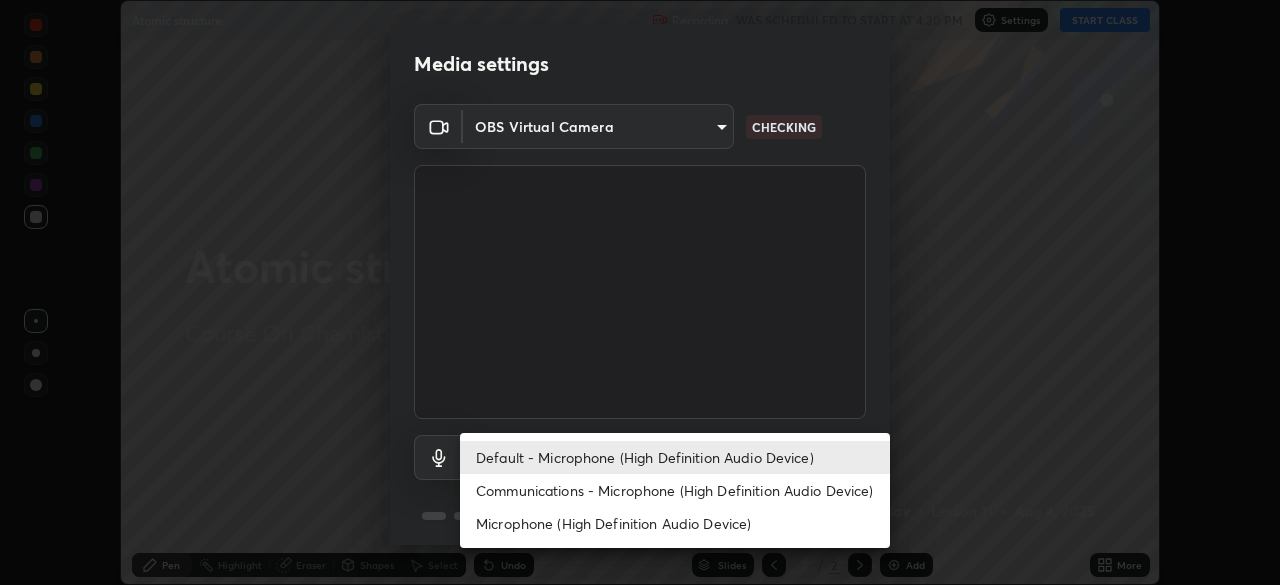 click on "Default - Microphone (High Definition Audio Device)" at bounding box center [675, 457] 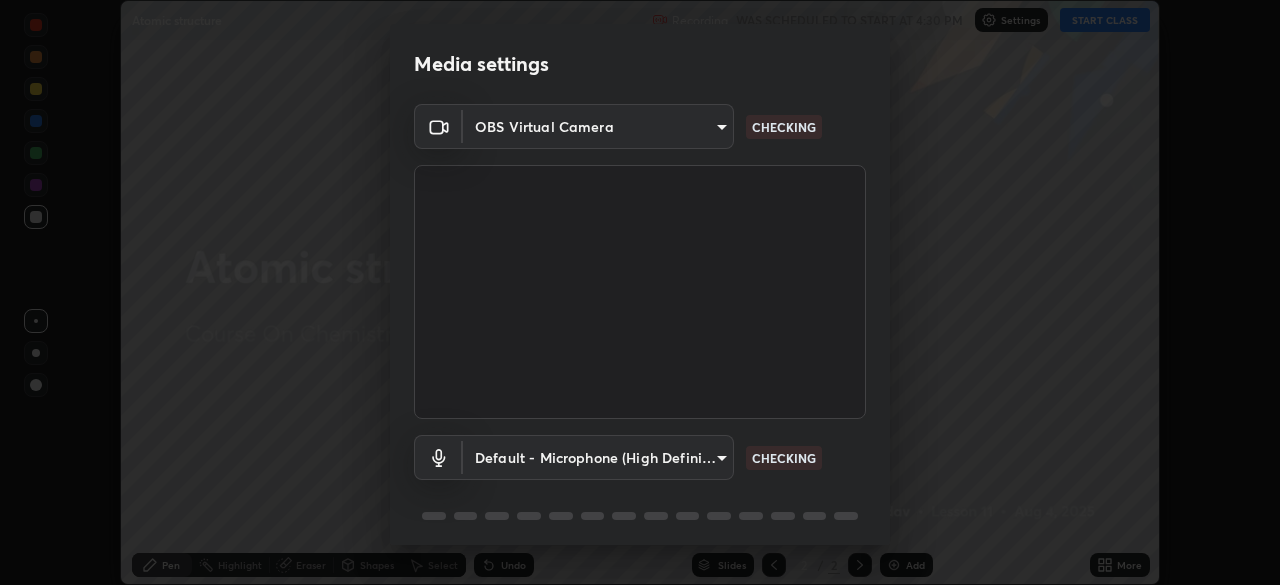 click on "Erase all Atomic structure Recording WAS SCHEDULED TO START AT  4:30 PM Settings START CLASS Setting up your live class Atomic structure • L11 of Course On Chemistry for NEET Growth 3 2027 [PERSON] Pen Highlight Eraser Shapes Select Undo Slides 2 / 2 Add More No doubts shared Encourage your learners to ask a doubt for better clarity Report an issue Reason for reporting Buffering Chat not working Audio - Video sync issue Educator video quality low ​ Attach an image Report Media settings OBS Virtual Camera [HASH] CHECKING Default - Microphone (High Definition Audio Device) default CHECKING 1 / 5 Next" at bounding box center [640, 292] 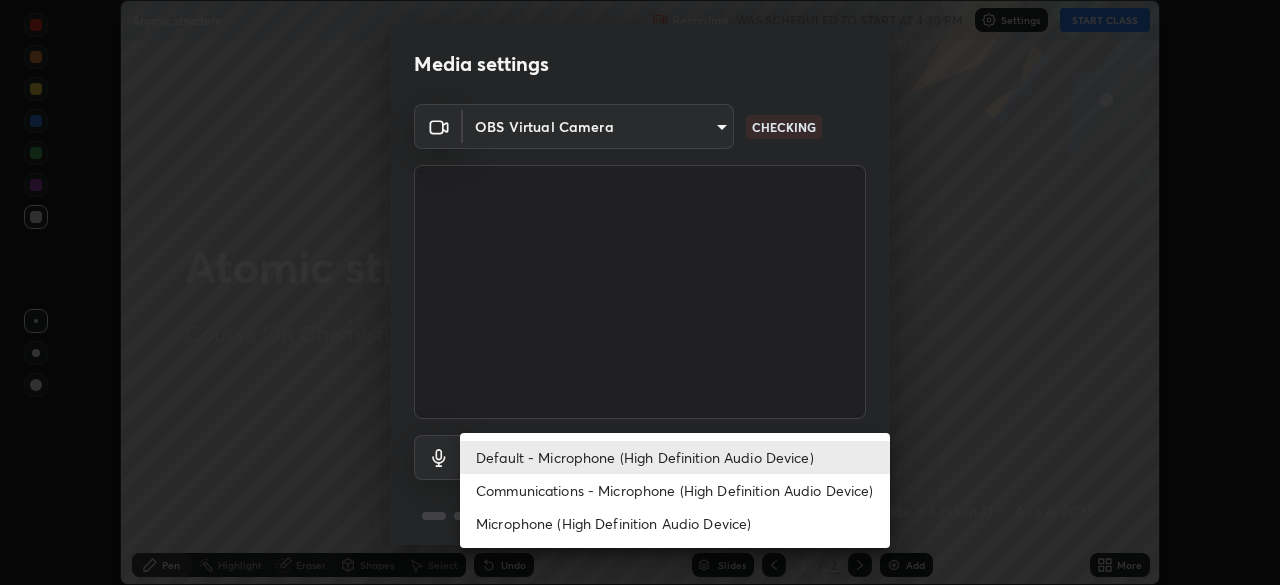 click on "Communications - Microphone (High Definition Audio Device)" at bounding box center (675, 490) 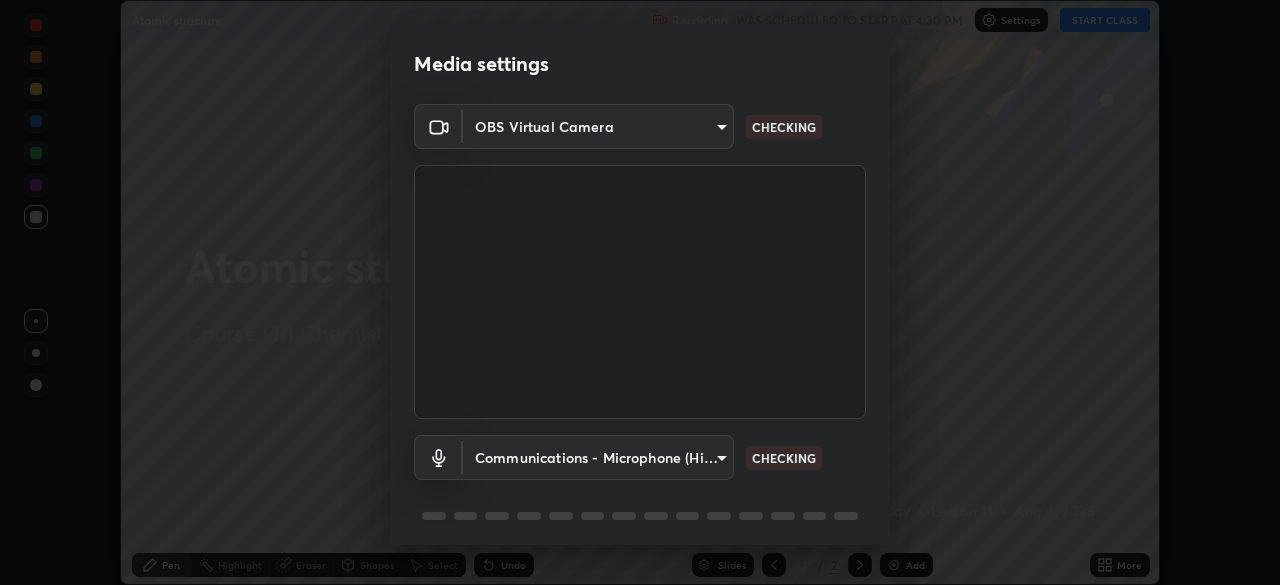 click on "Erase all Atomic structure Recording WAS SCHEDULED TO START AT  4:30 PM Settings START CLASS Setting up your live class Atomic structure • L11 of Course On Chemistry for NEET Growth 3 2027 [PERSON] Pen Highlight Eraser Shapes Select Undo Slides 2 / 2 Add More No doubts shared Encourage your learners to ask a doubt for better clarity Report an issue Reason for reporting Buffering Chat not working Audio - Video sync issue Educator video quality low ​ Attach an image Report Media settings OBS Virtual Camera [HASH] CHECKING Communications - Microphone (High Definition Audio Device) communications CHECKING 1 / 5 Next" at bounding box center [640, 292] 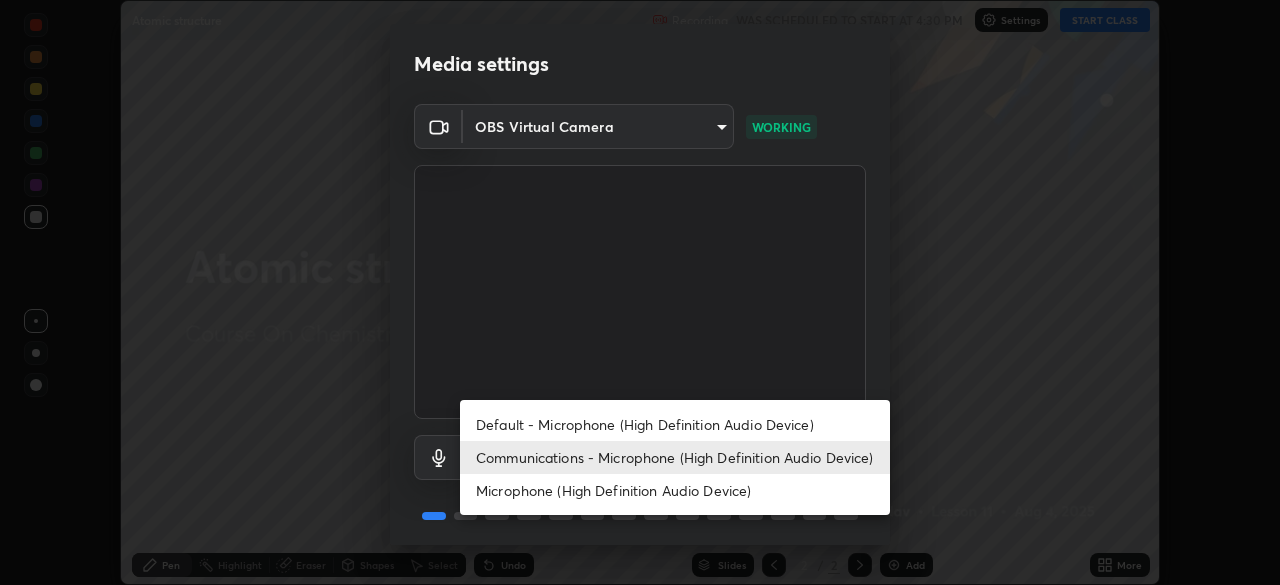 click on "Default - Microphone (High Definition Audio Device)" at bounding box center [675, 424] 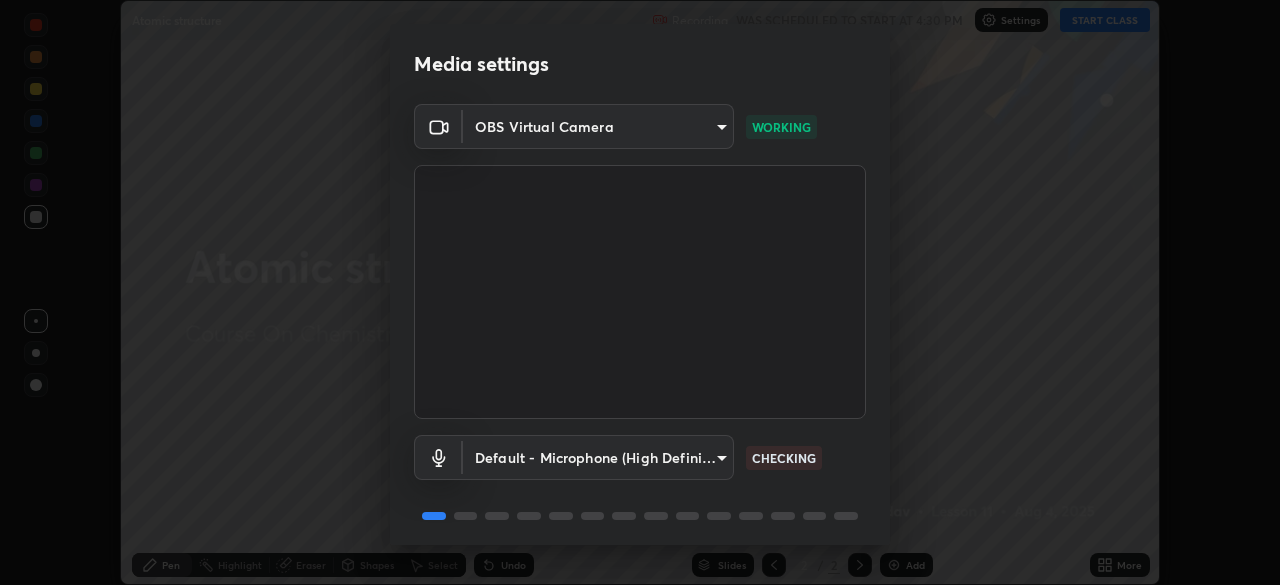 scroll, scrollTop: 71, scrollLeft: 0, axis: vertical 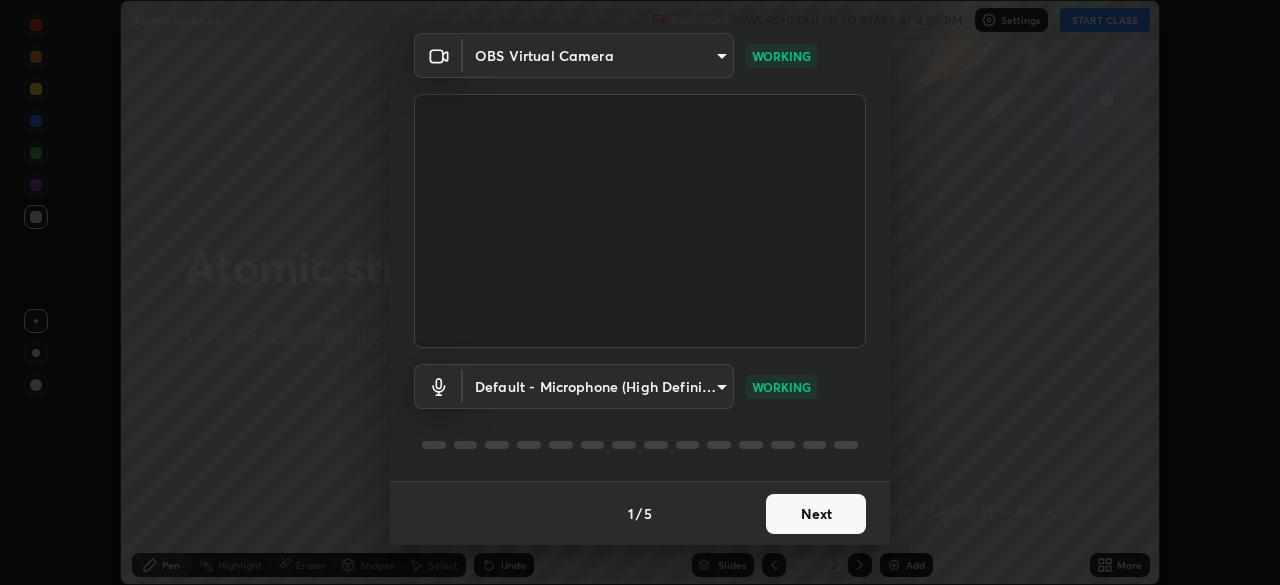 click on "Next" at bounding box center [816, 514] 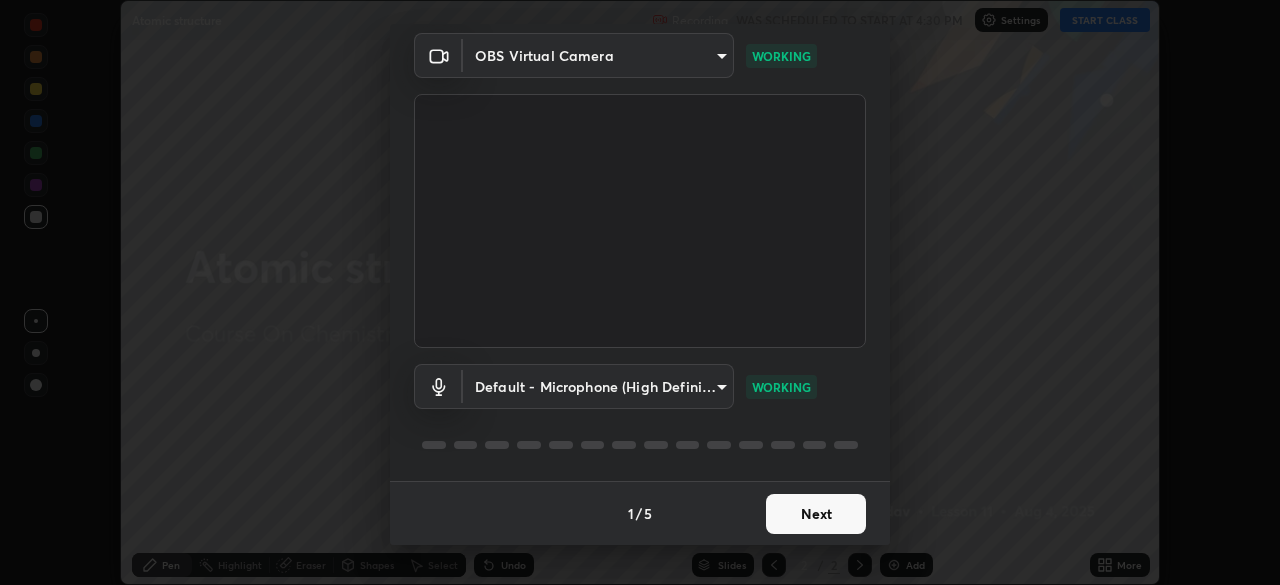 scroll, scrollTop: 0, scrollLeft: 0, axis: both 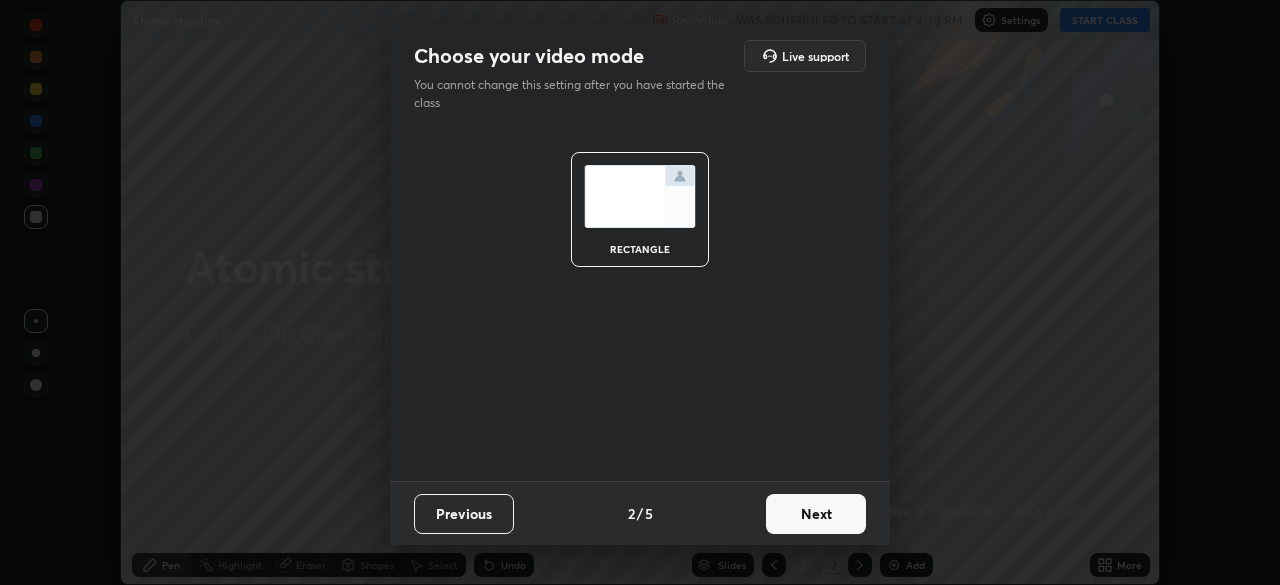 click on "Next" at bounding box center (816, 514) 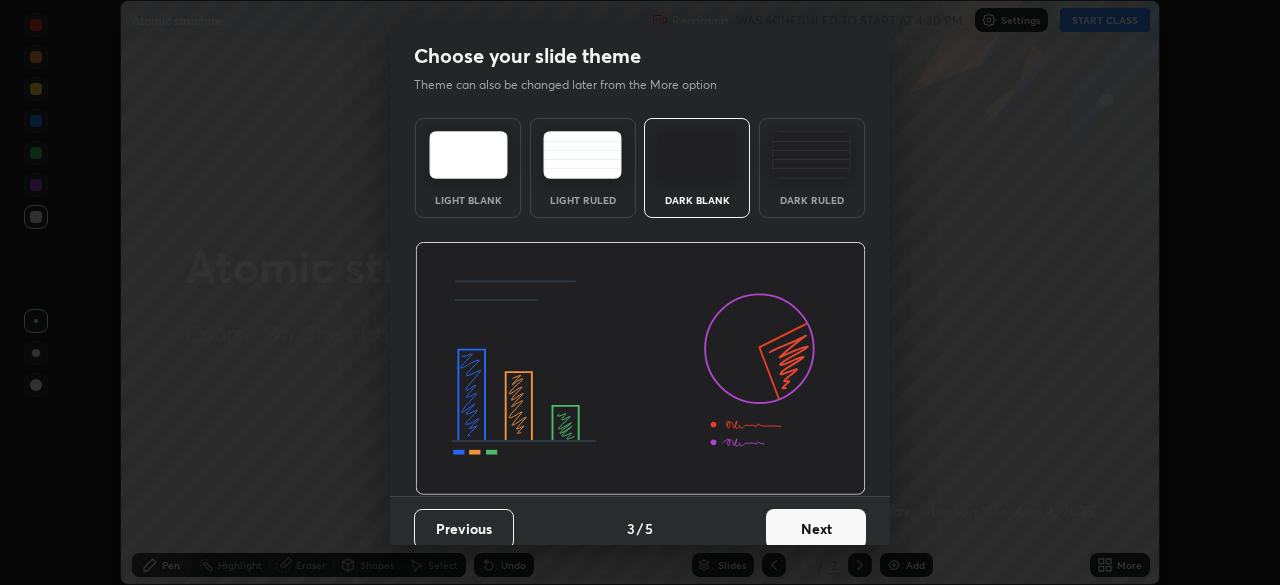scroll, scrollTop: 15, scrollLeft: 0, axis: vertical 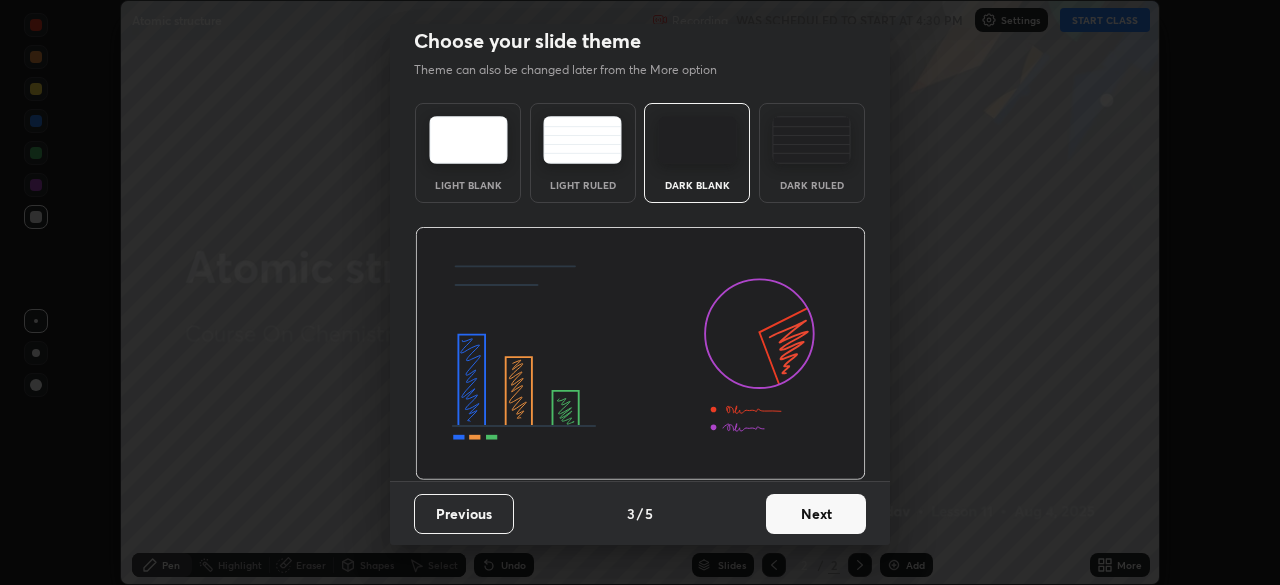 click on "Next" at bounding box center [816, 514] 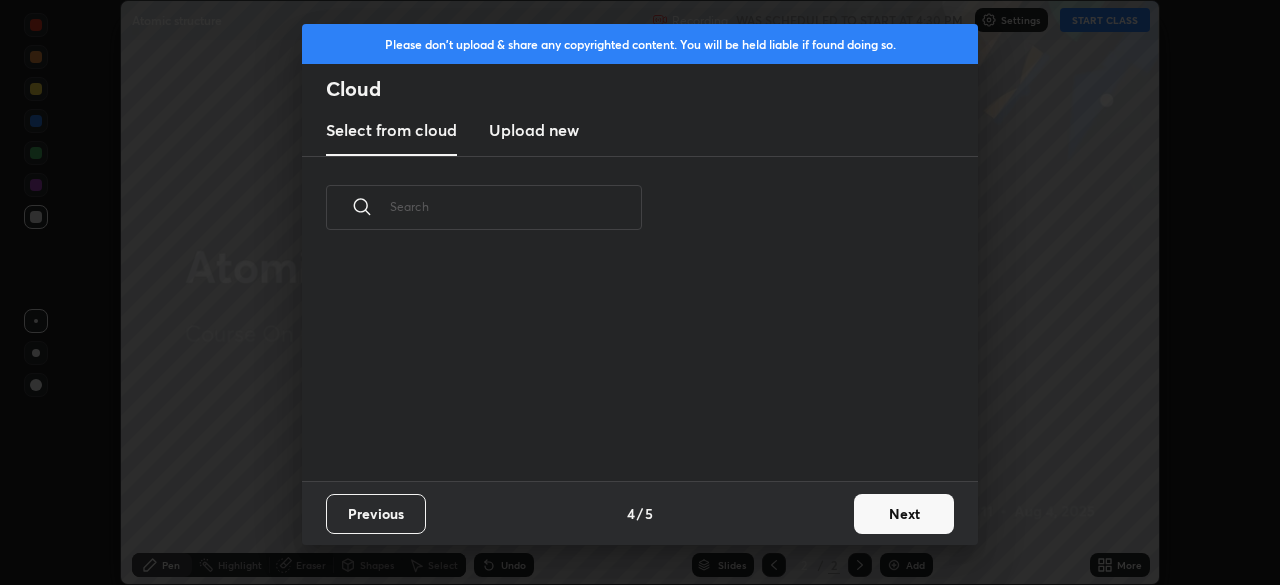 scroll, scrollTop: 7, scrollLeft: 11, axis: both 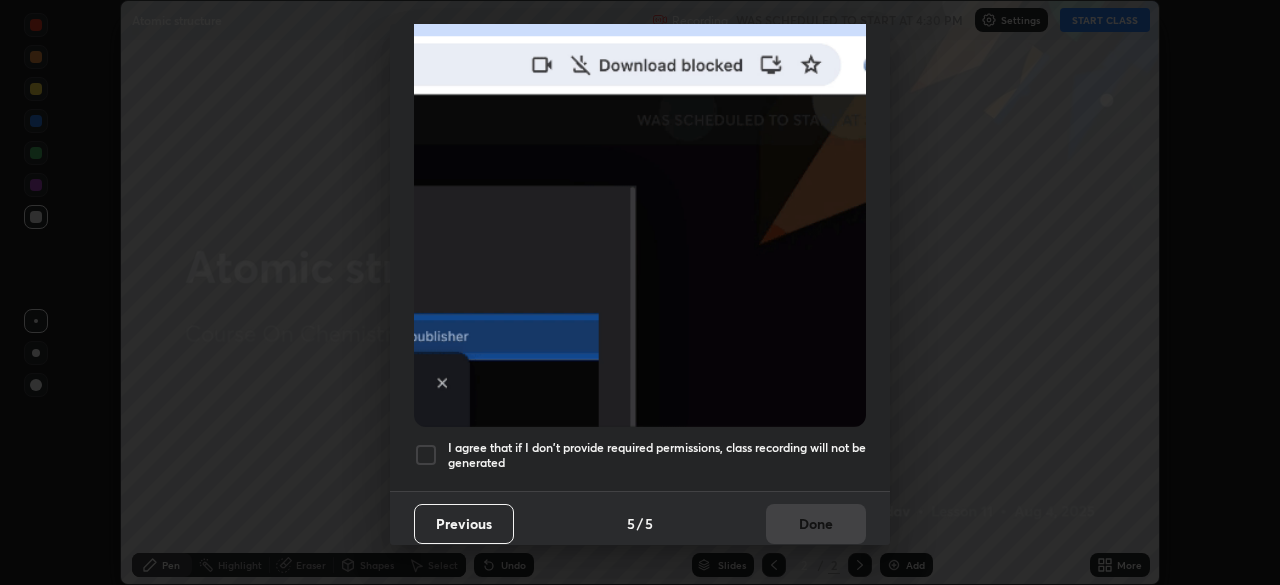 click on "I agree that if I don't provide required permissions, class recording will not be generated" at bounding box center (657, 455) 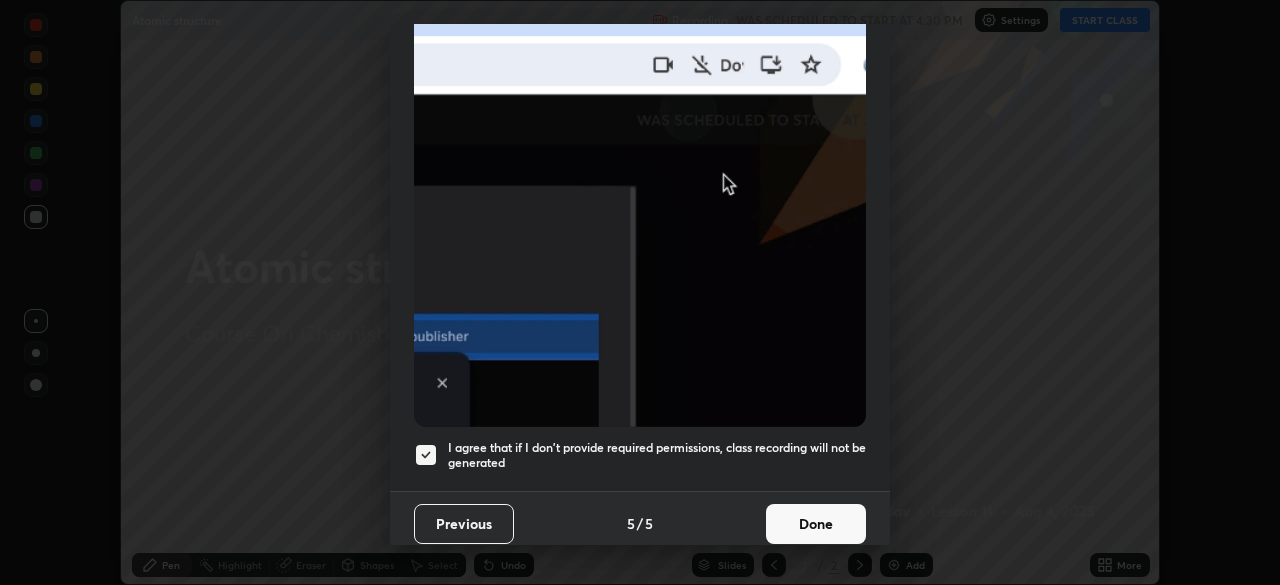 click on "Done" at bounding box center (816, 524) 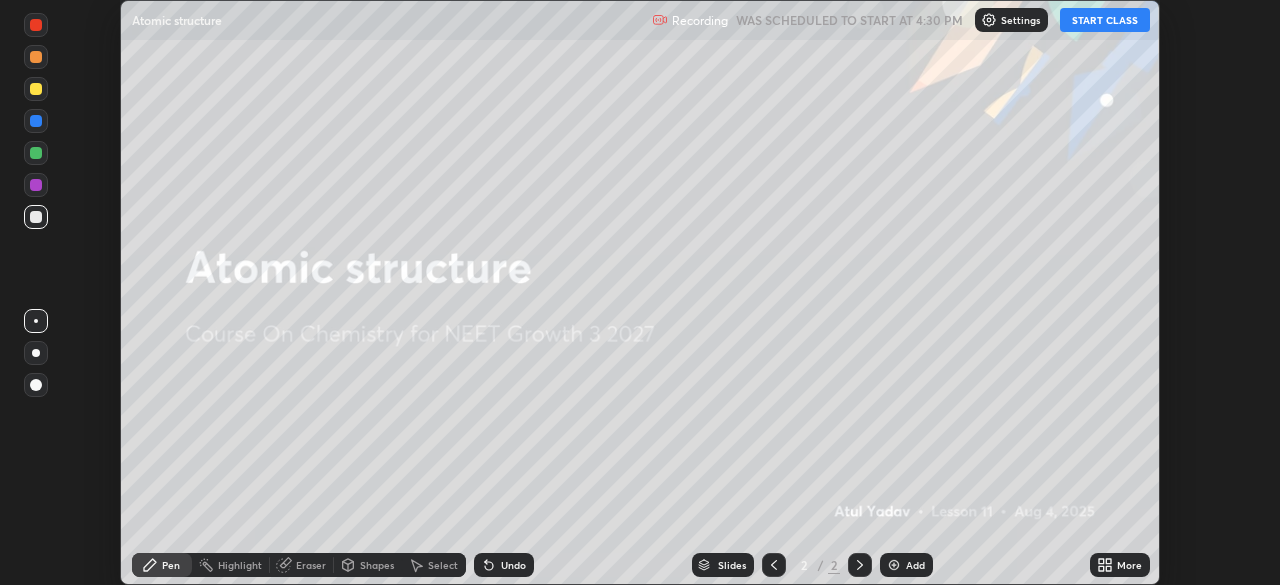 click on "START CLASS" at bounding box center (1105, 20) 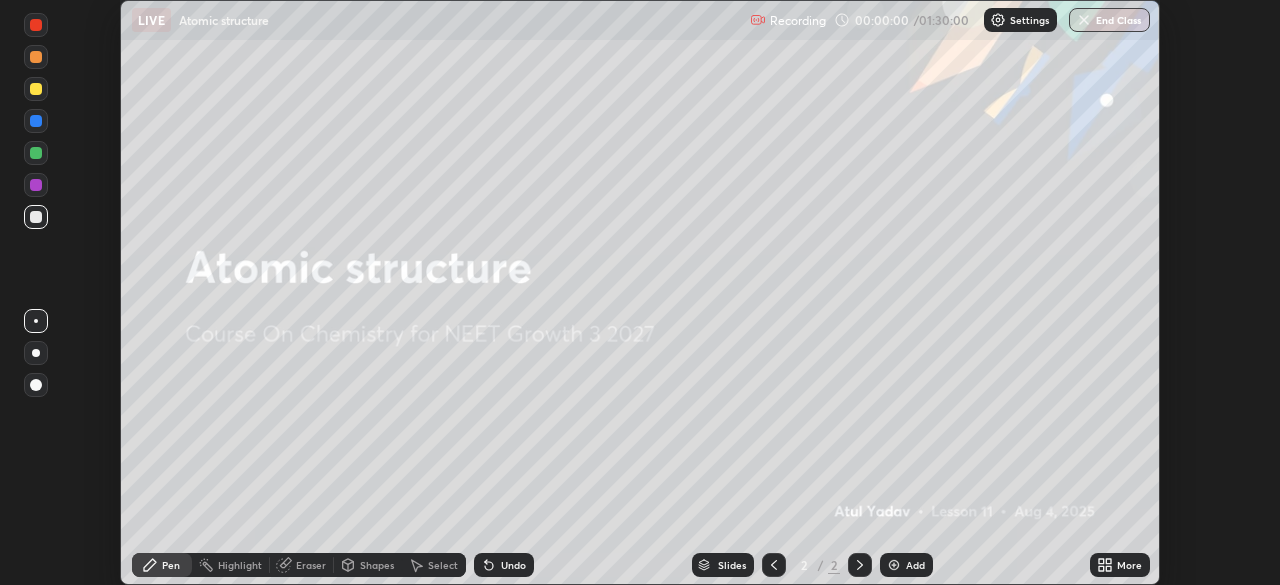 click on "More" at bounding box center (1129, 565) 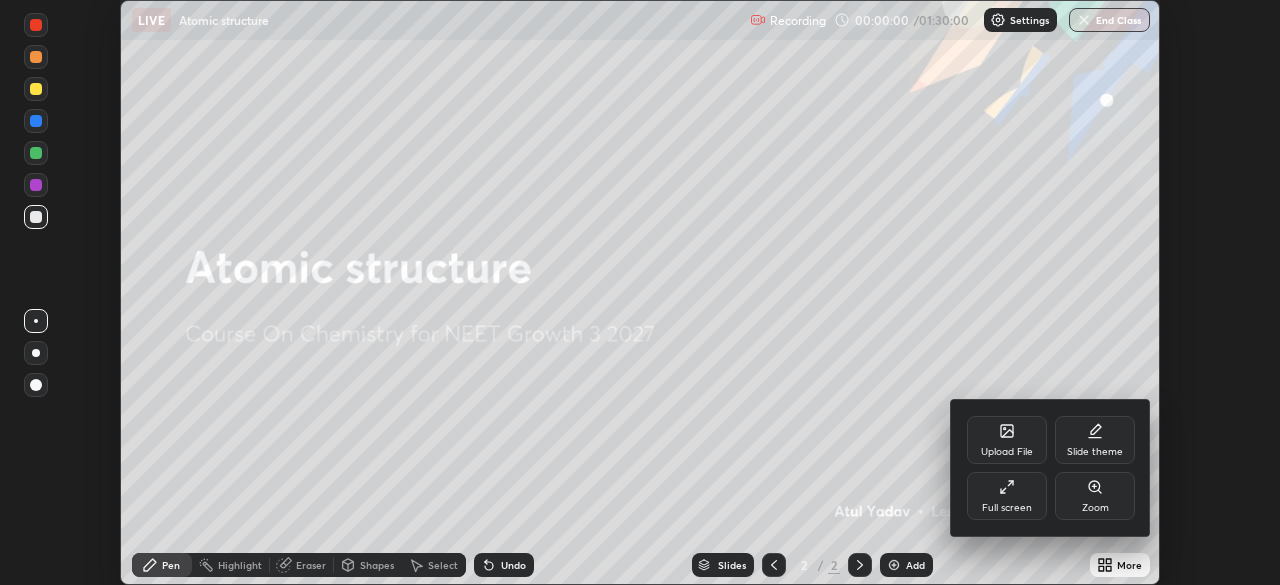 click on "Full screen" at bounding box center (1007, 496) 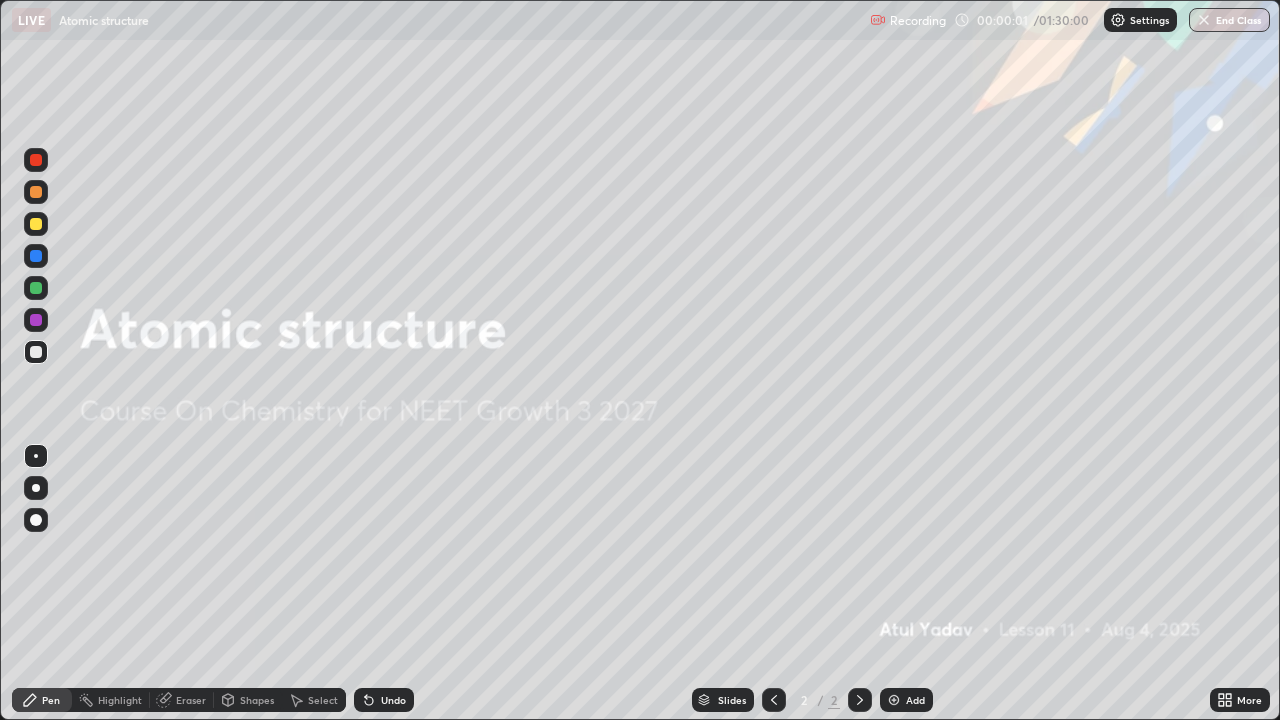 scroll, scrollTop: 99280, scrollLeft: 98720, axis: both 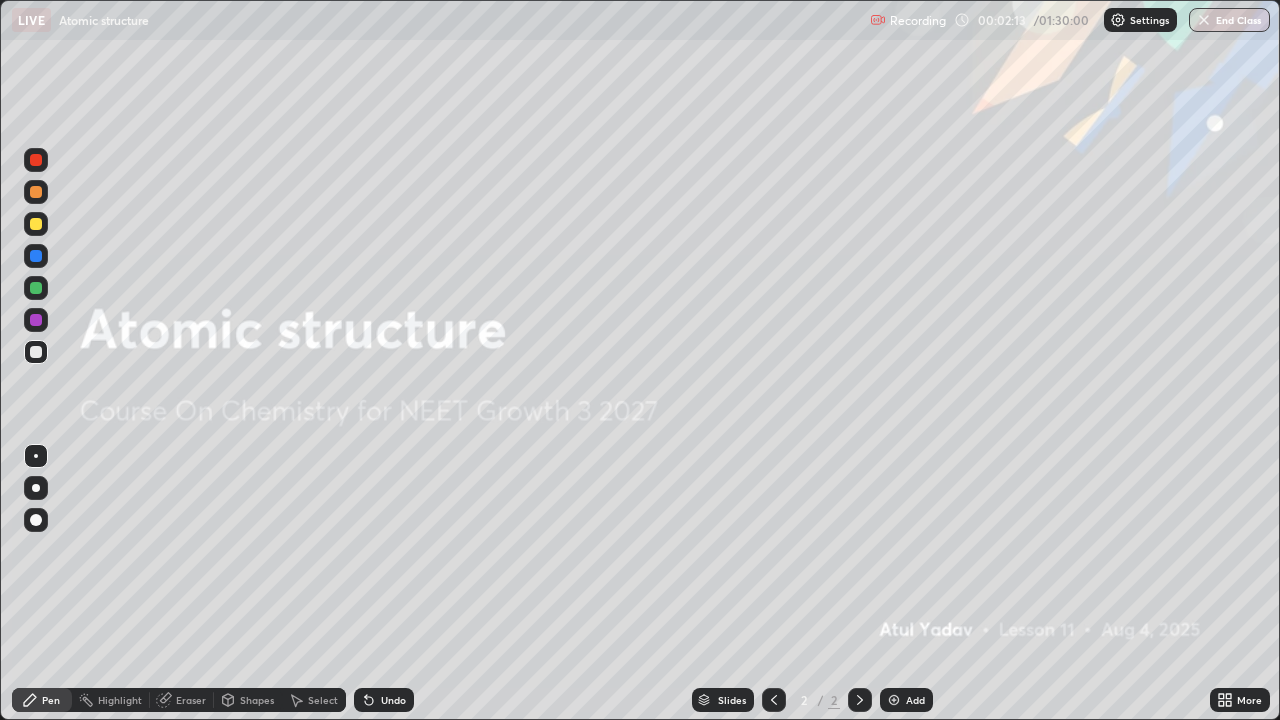 click on "Add" at bounding box center (906, 700) 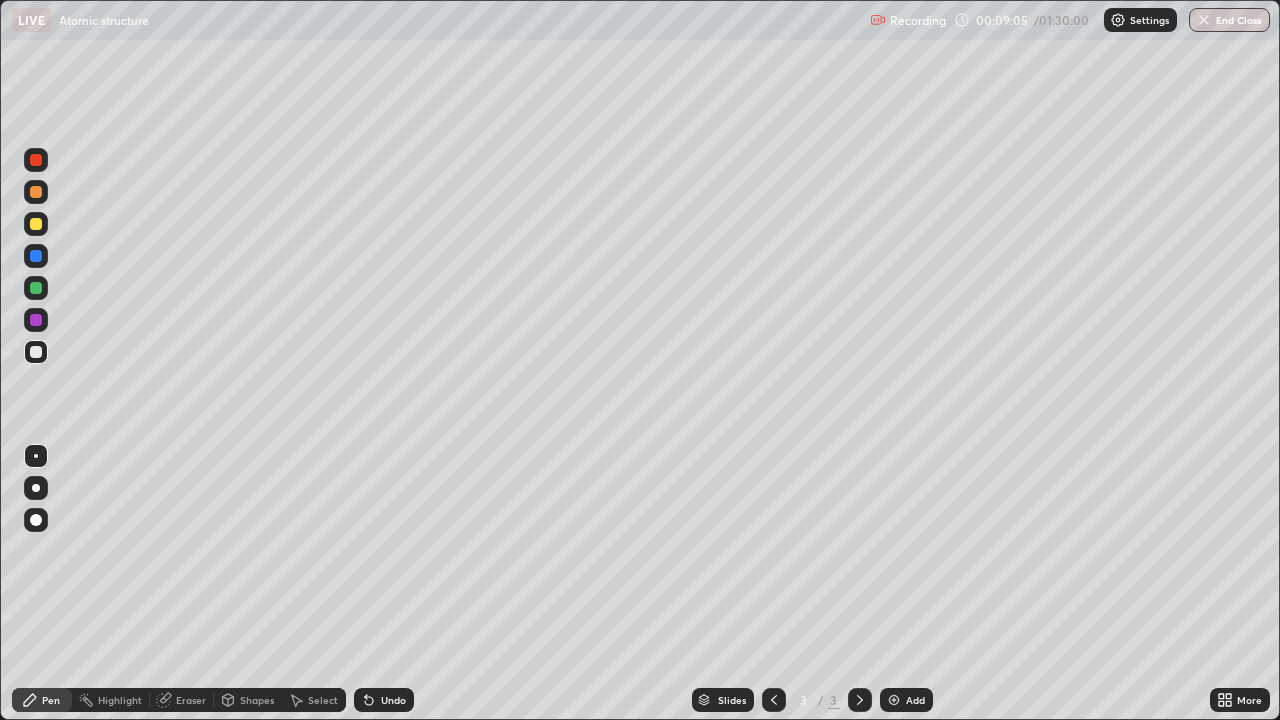 click at bounding box center (894, 700) 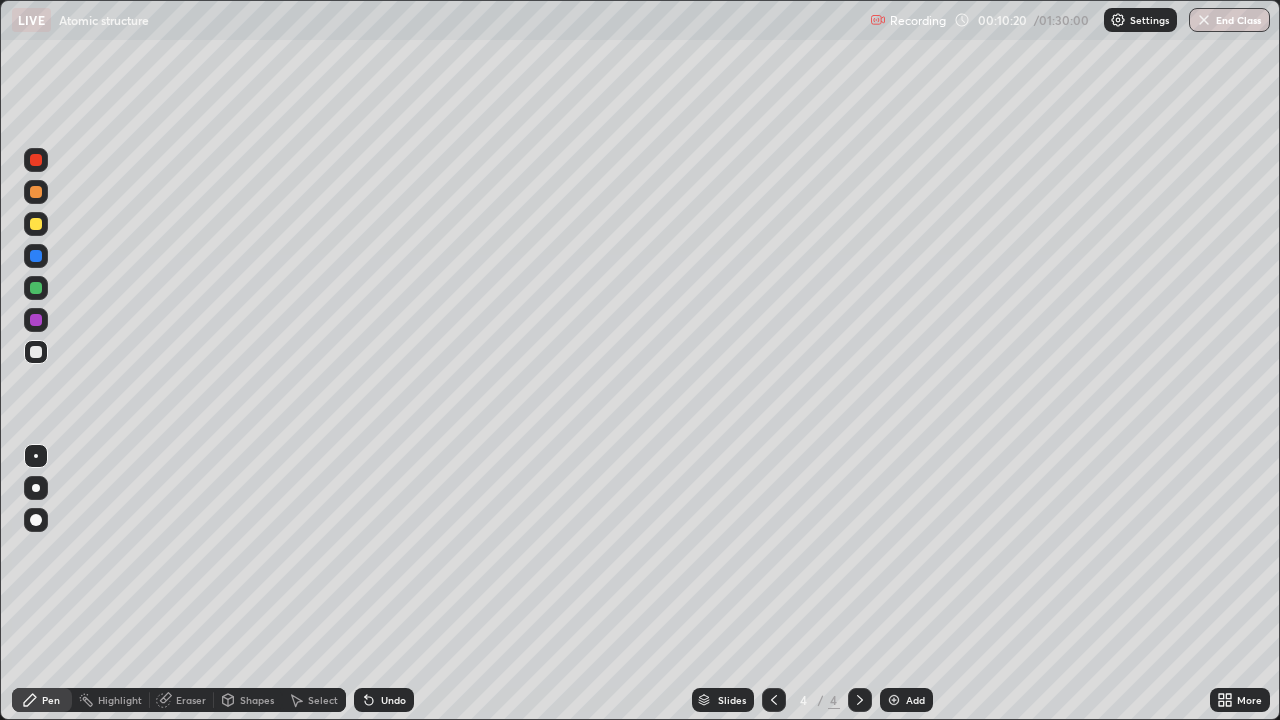 click at bounding box center [36, 320] 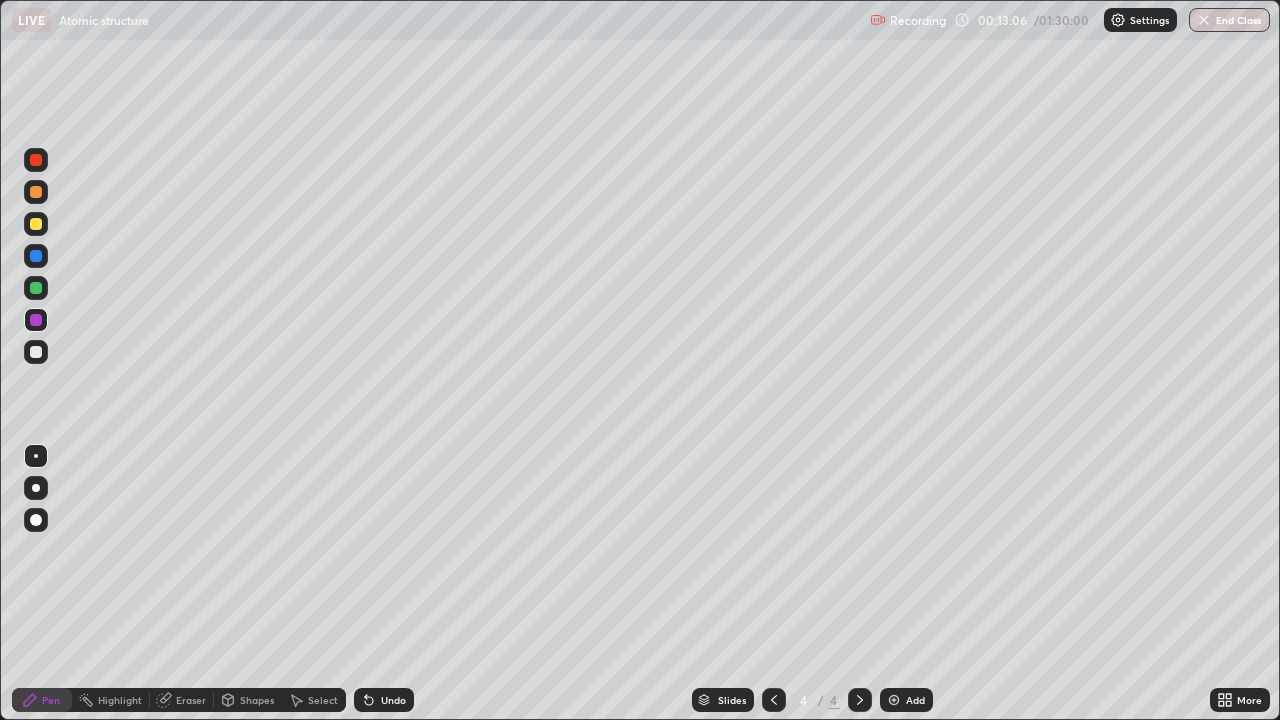 click on "Add" at bounding box center (915, 700) 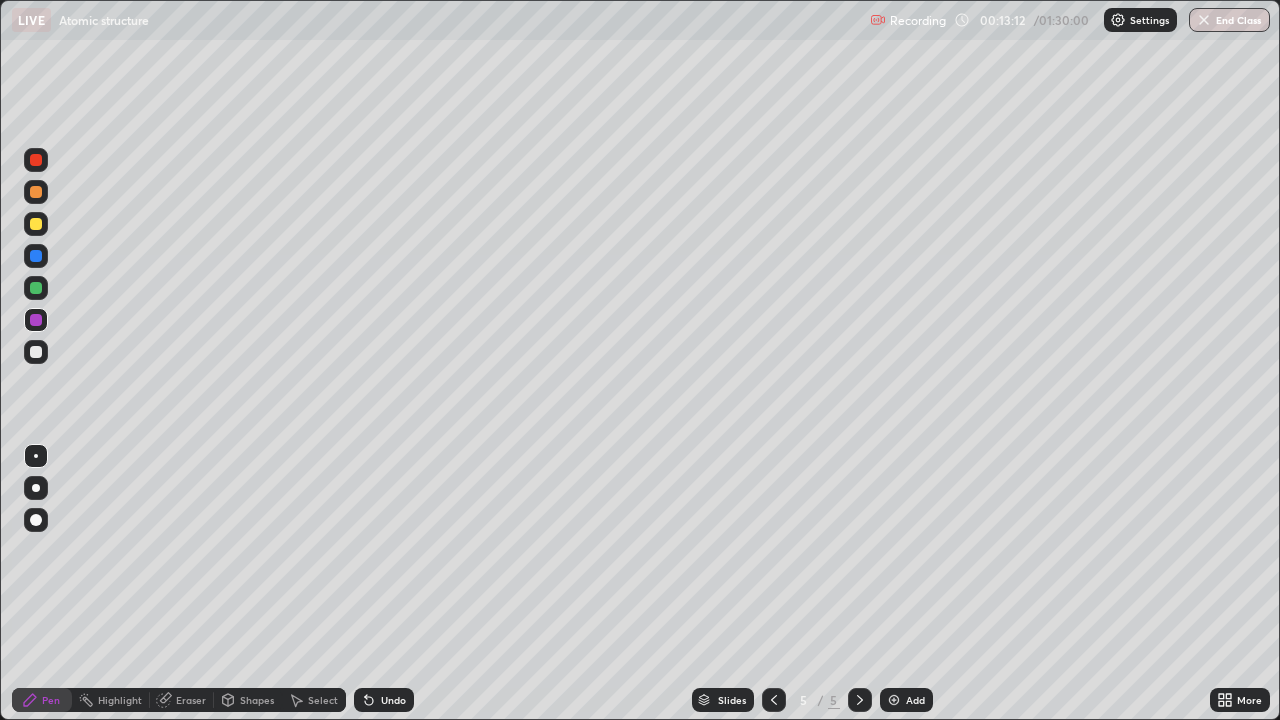 click on "Undo" at bounding box center [384, 700] 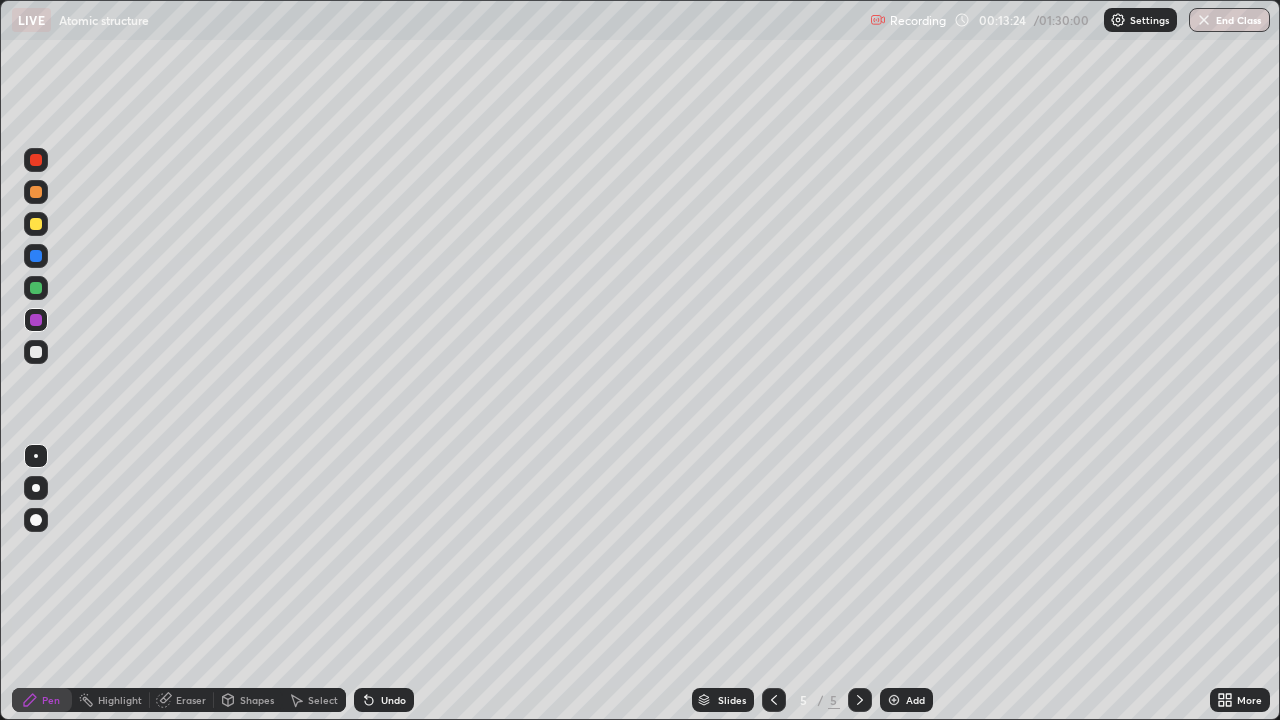 click at bounding box center [36, 288] 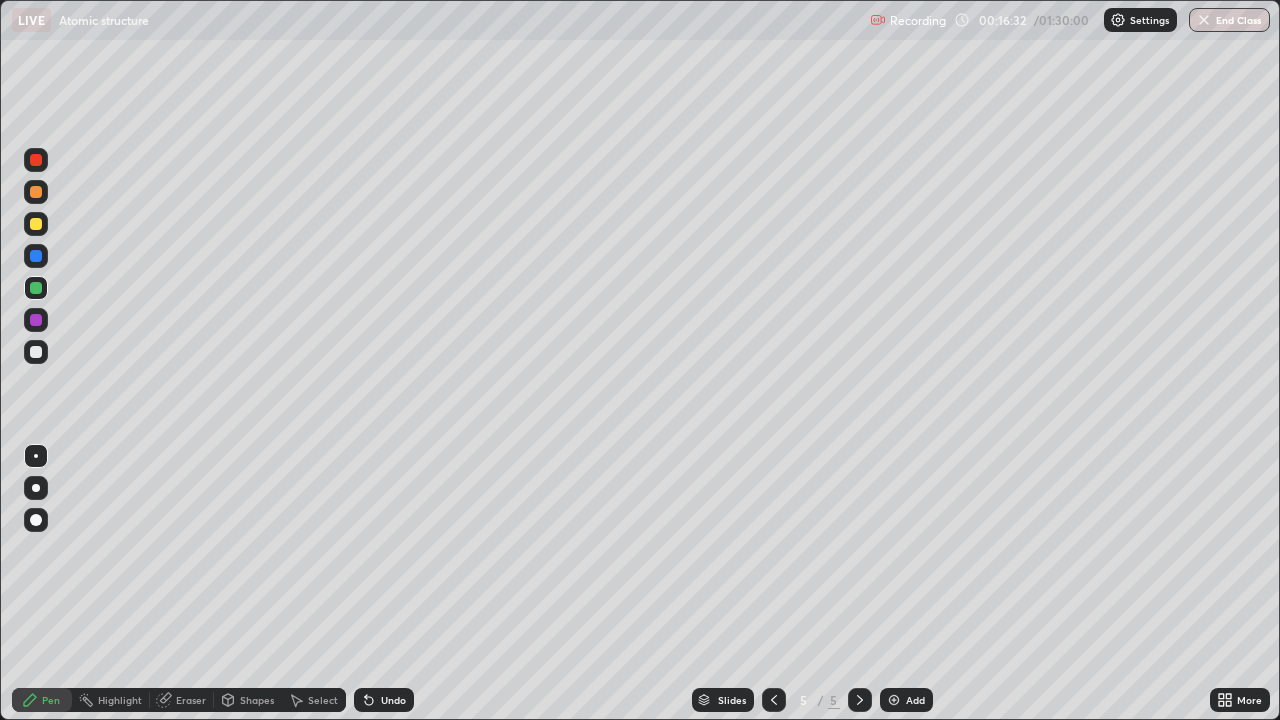 click at bounding box center [36, 320] 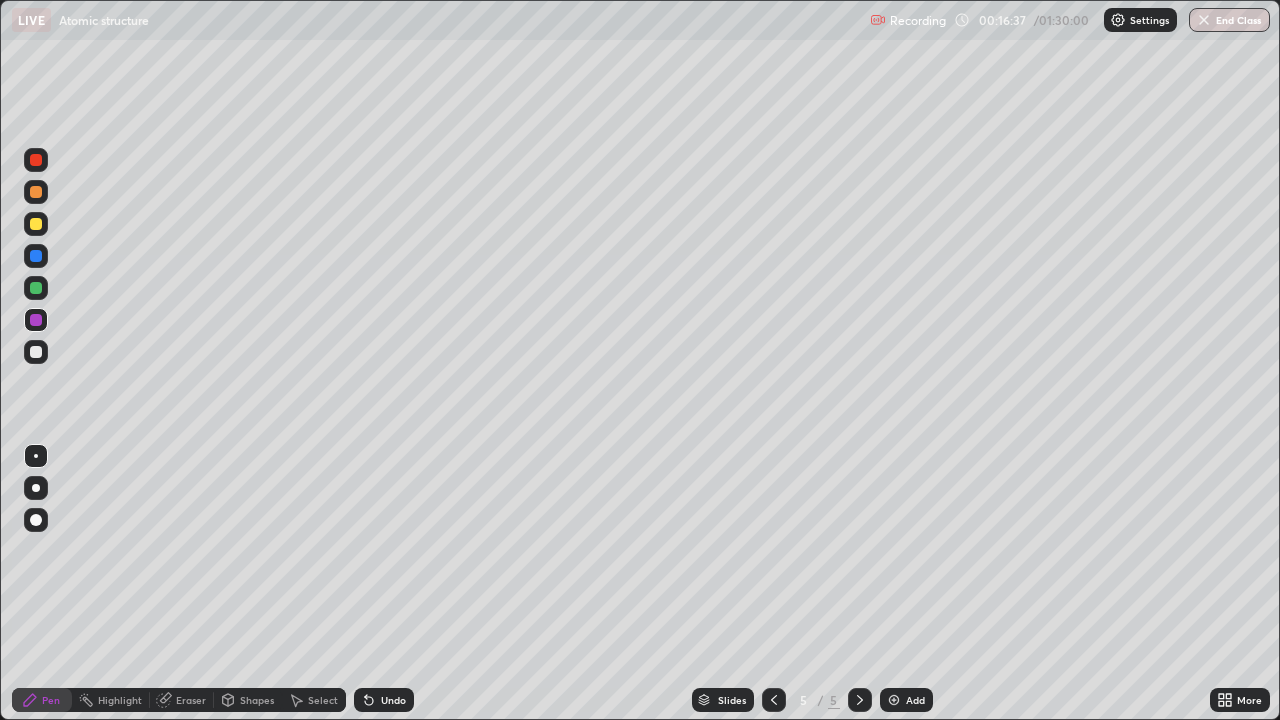 click at bounding box center (894, 700) 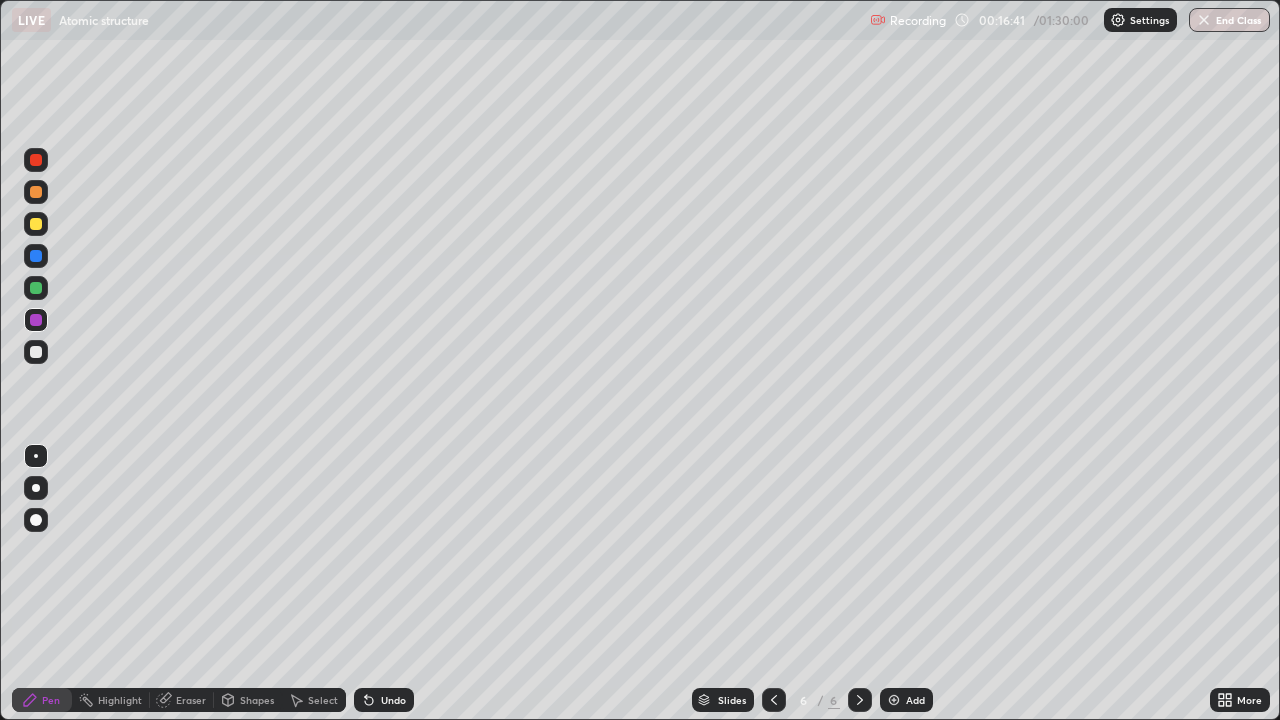 click at bounding box center (36, 288) 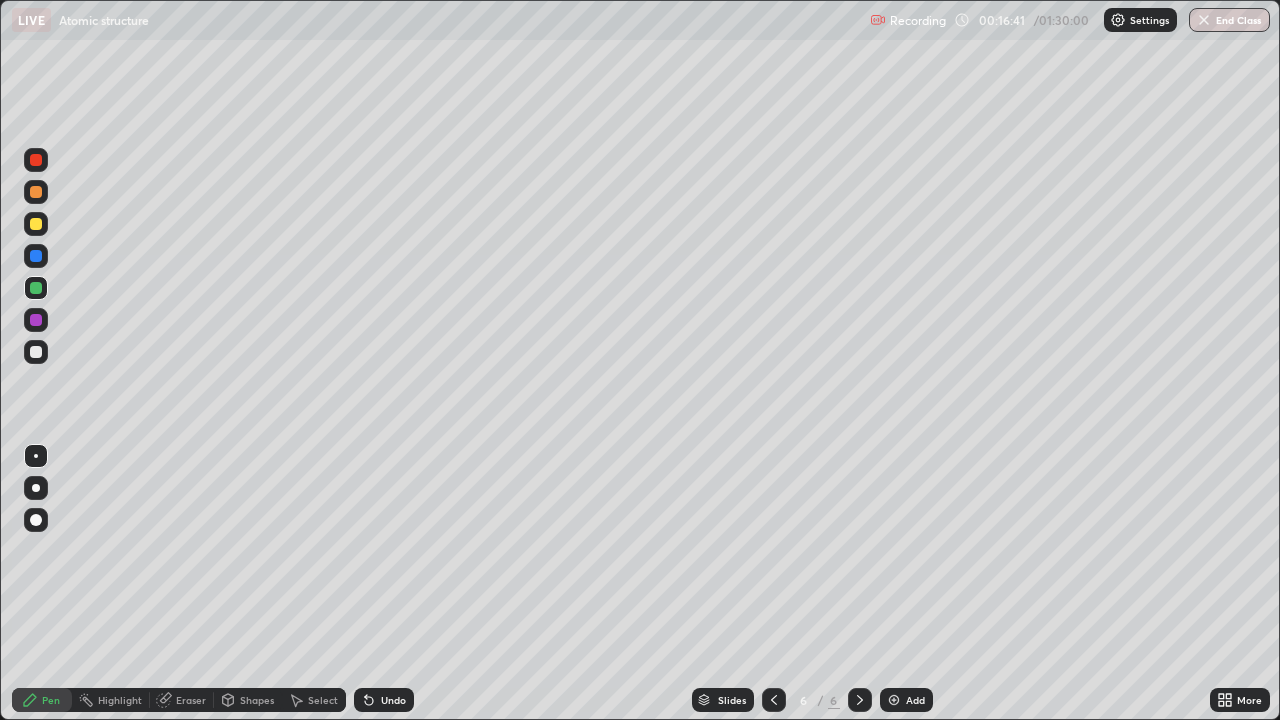 click at bounding box center (36, 488) 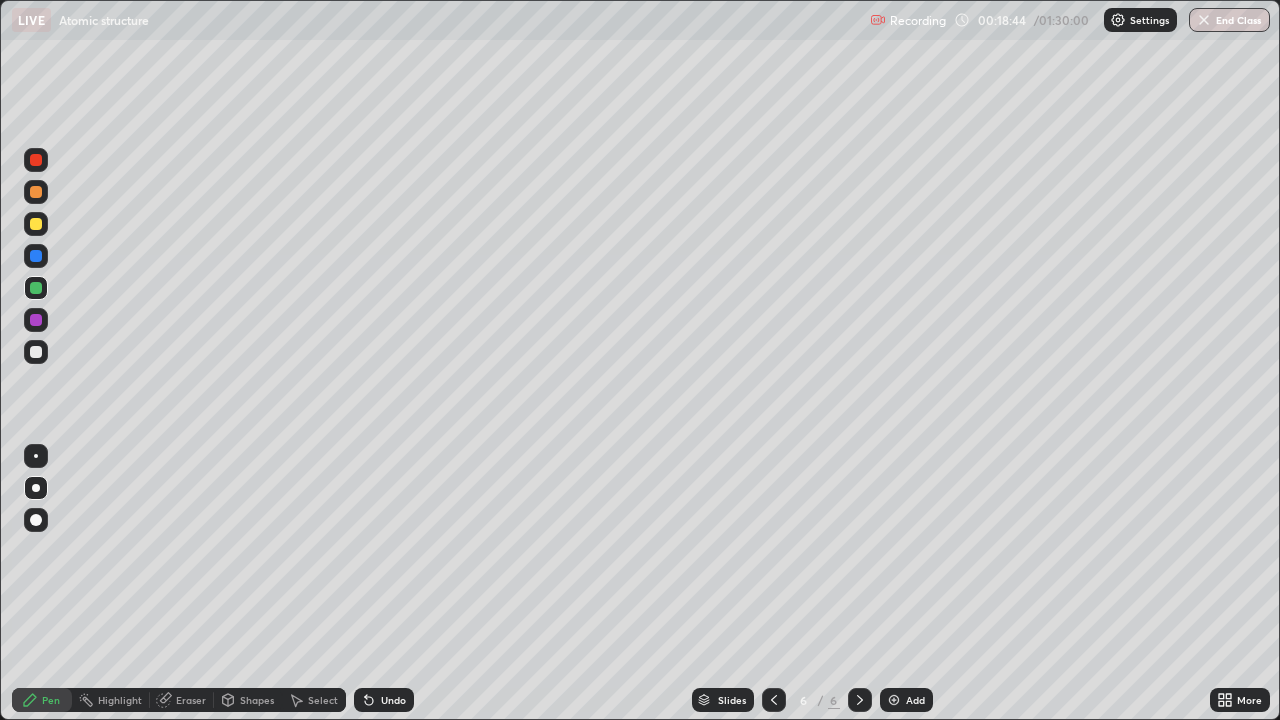 click at bounding box center (36, 224) 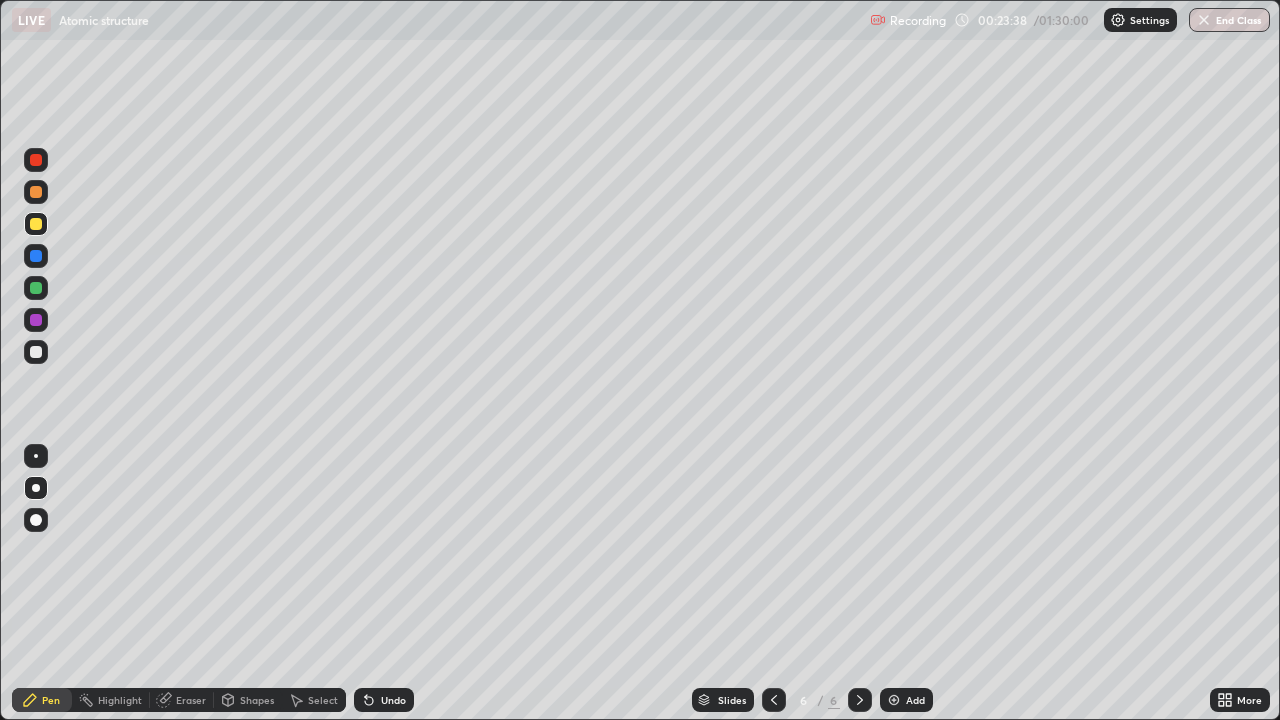 click on "Undo" at bounding box center (393, 700) 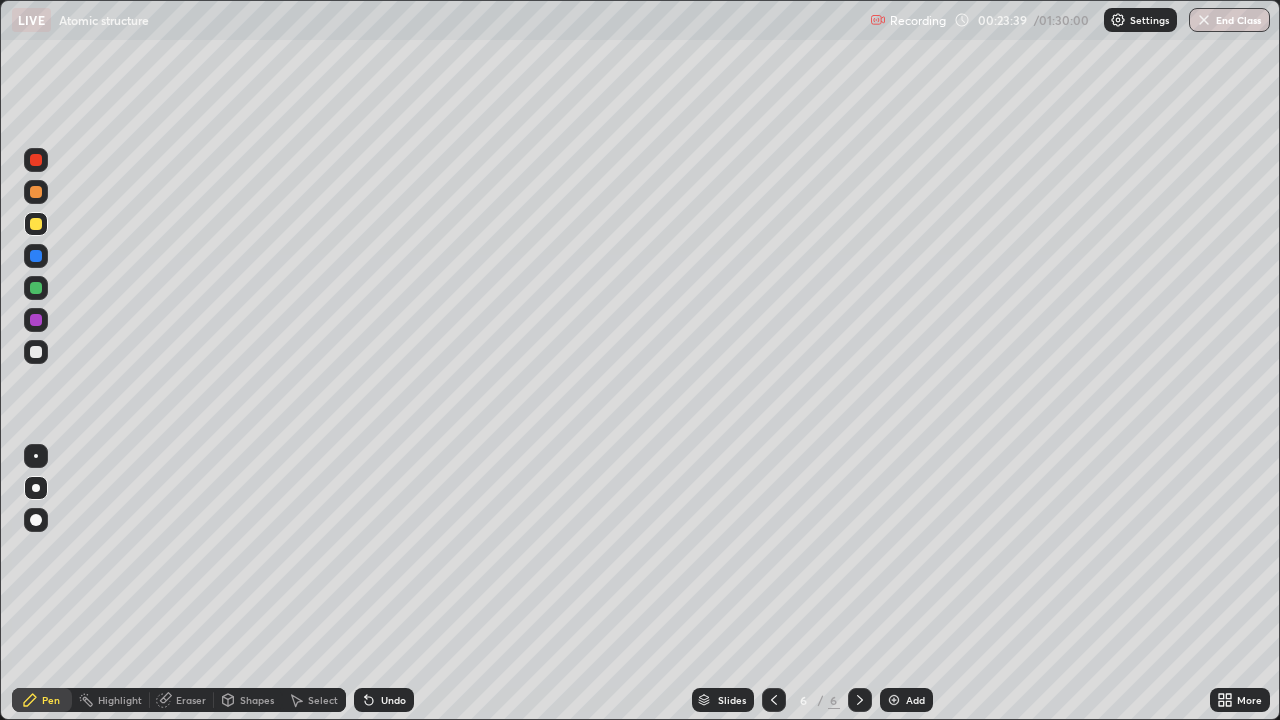 click 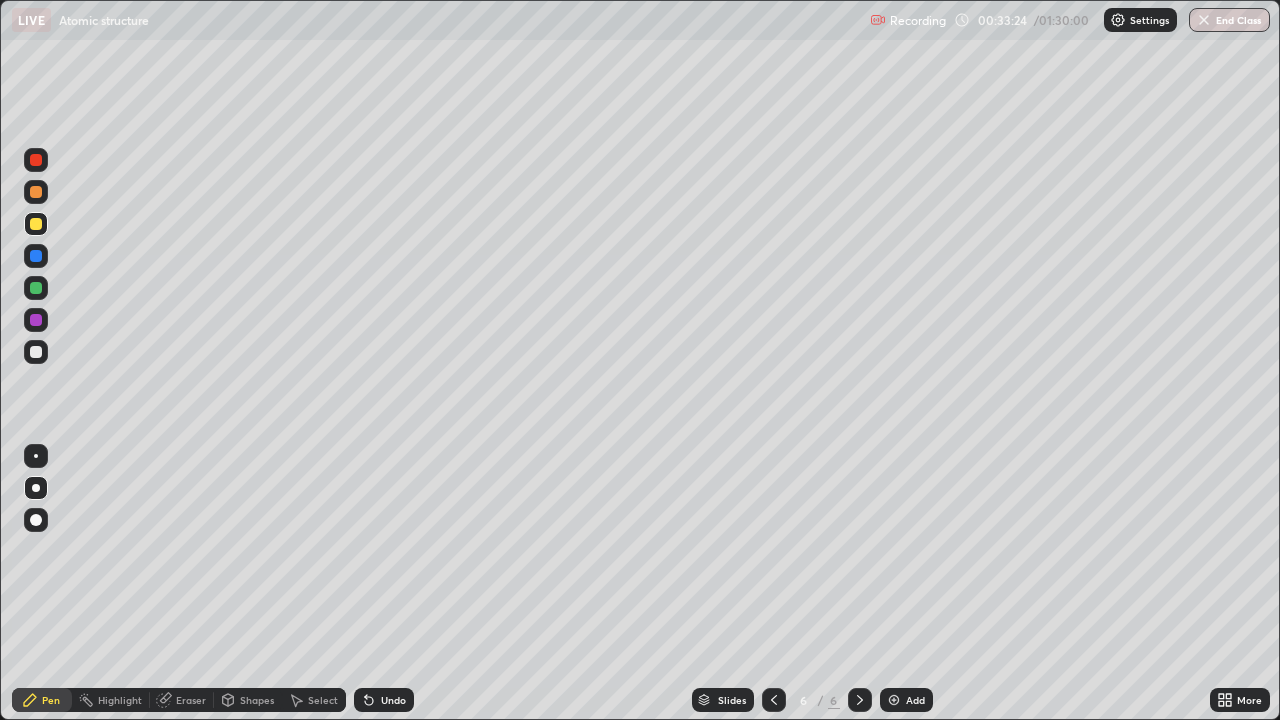 click on "Undo" at bounding box center [393, 700] 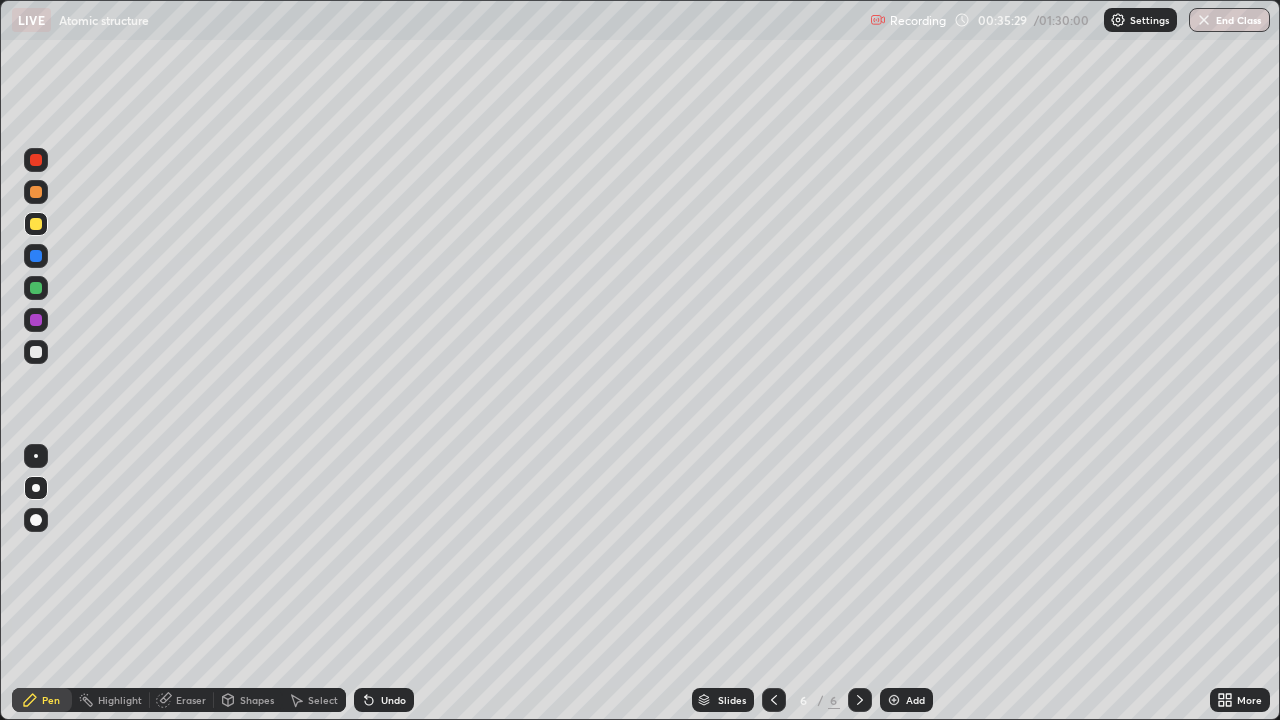 click on "Add" at bounding box center [915, 700] 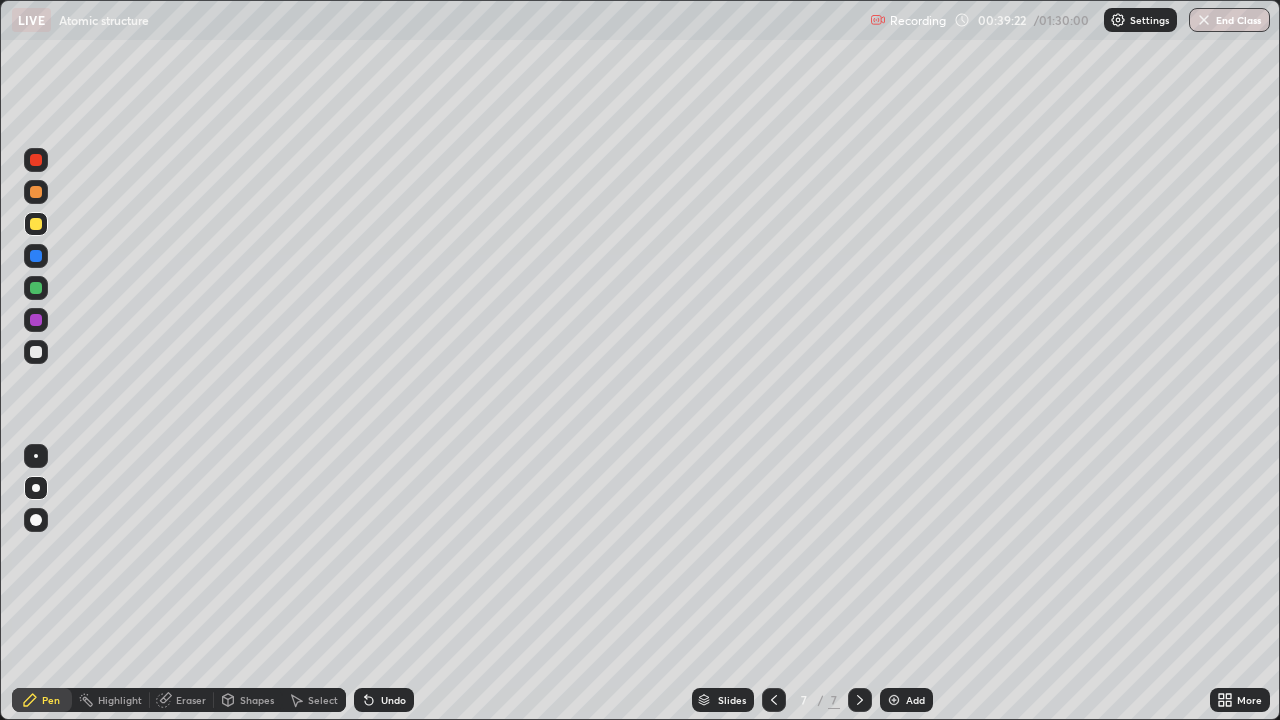 click at bounding box center [36, 256] 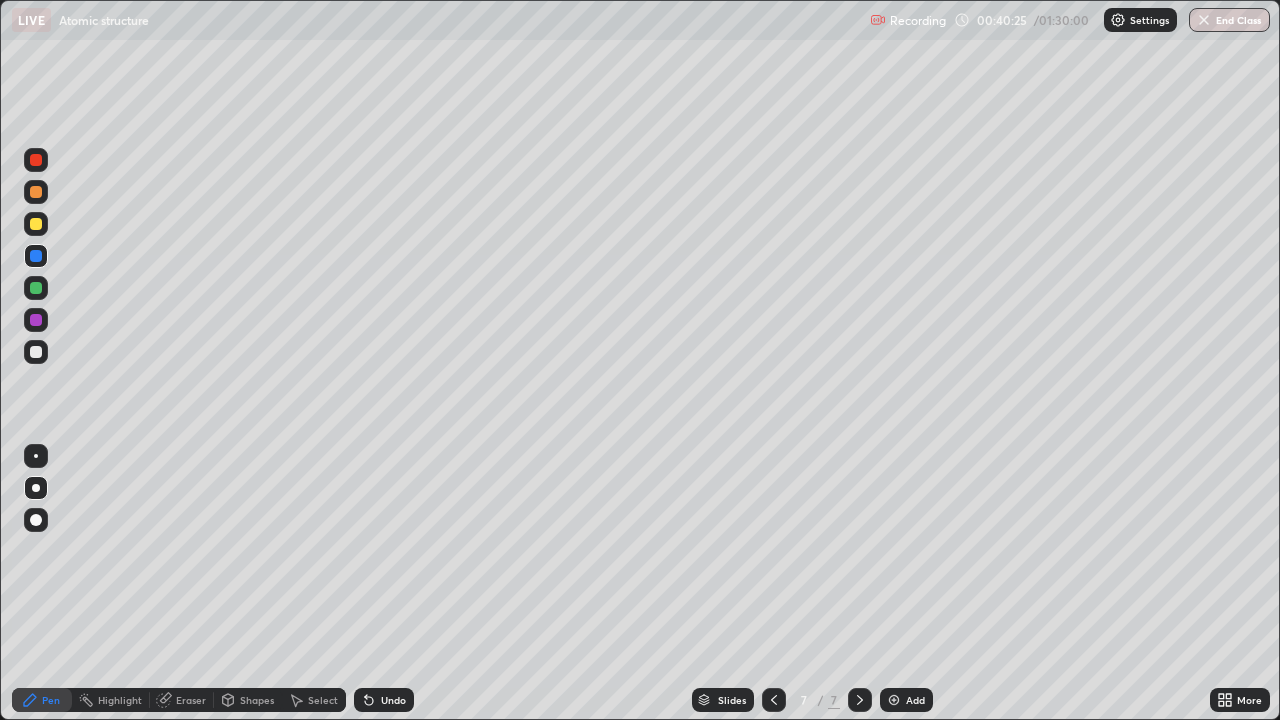 click at bounding box center [36, 160] 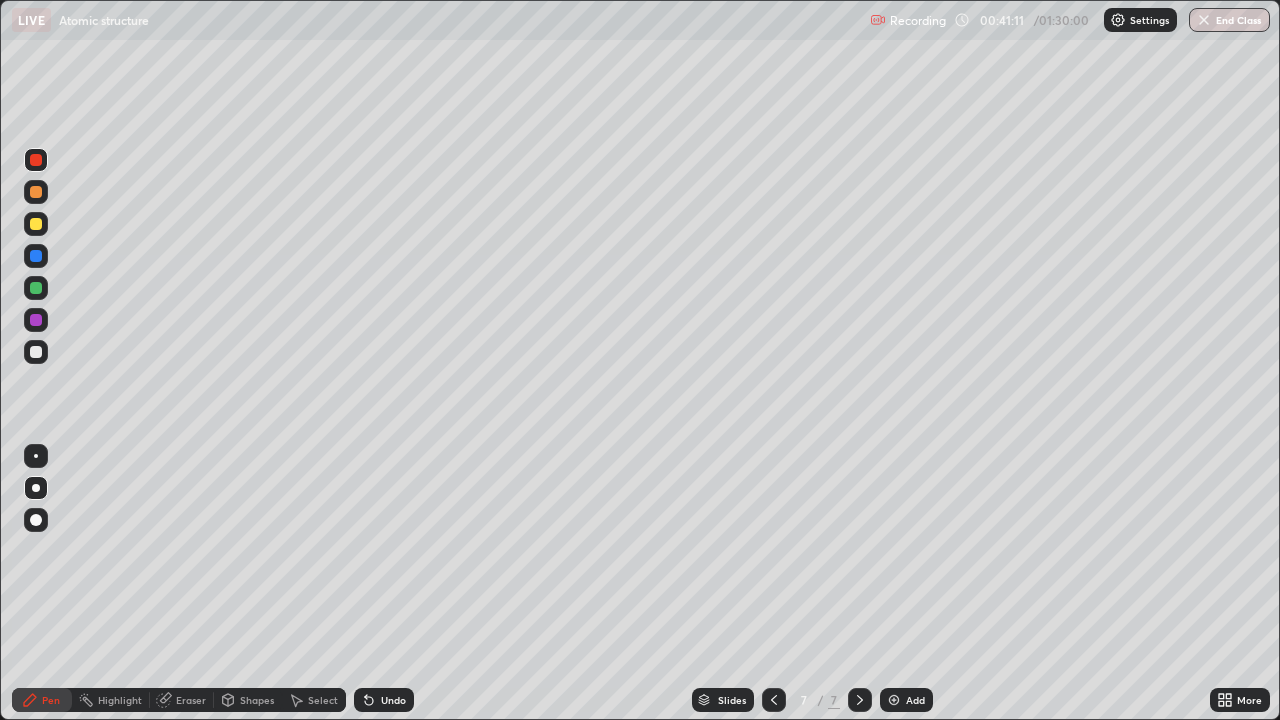 click at bounding box center [36, 160] 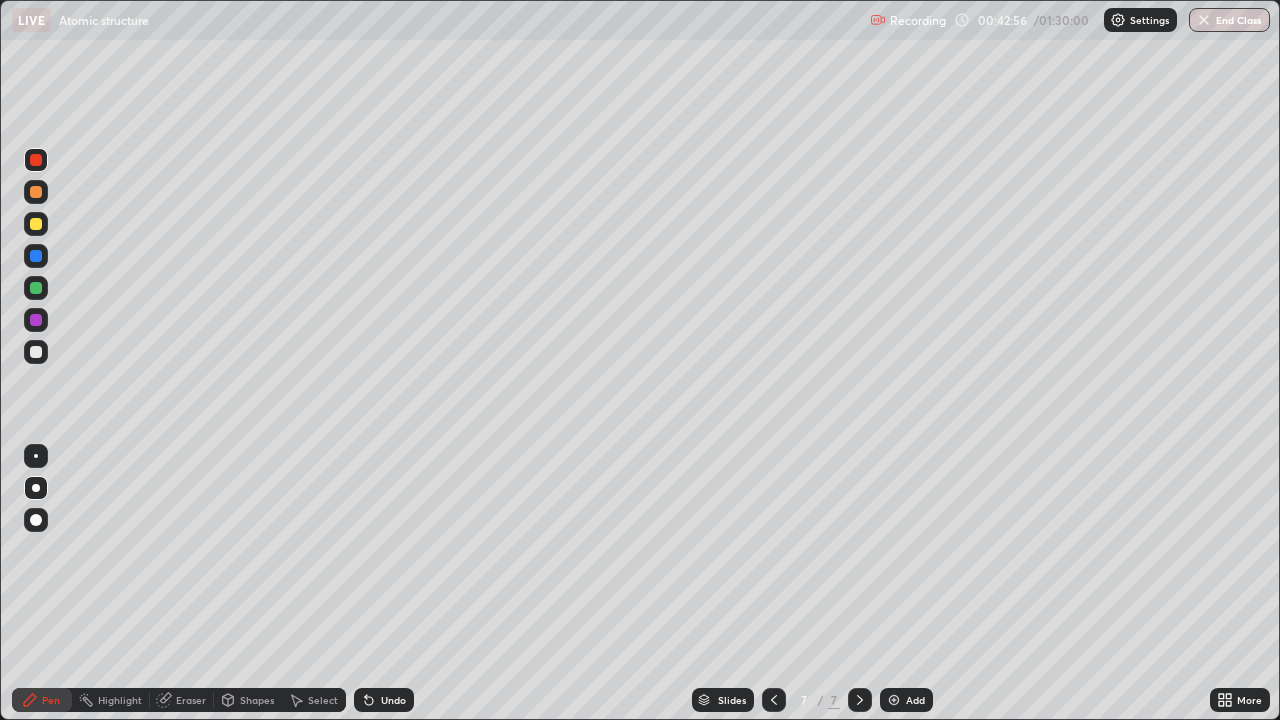 click at bounding box center [36, 224] 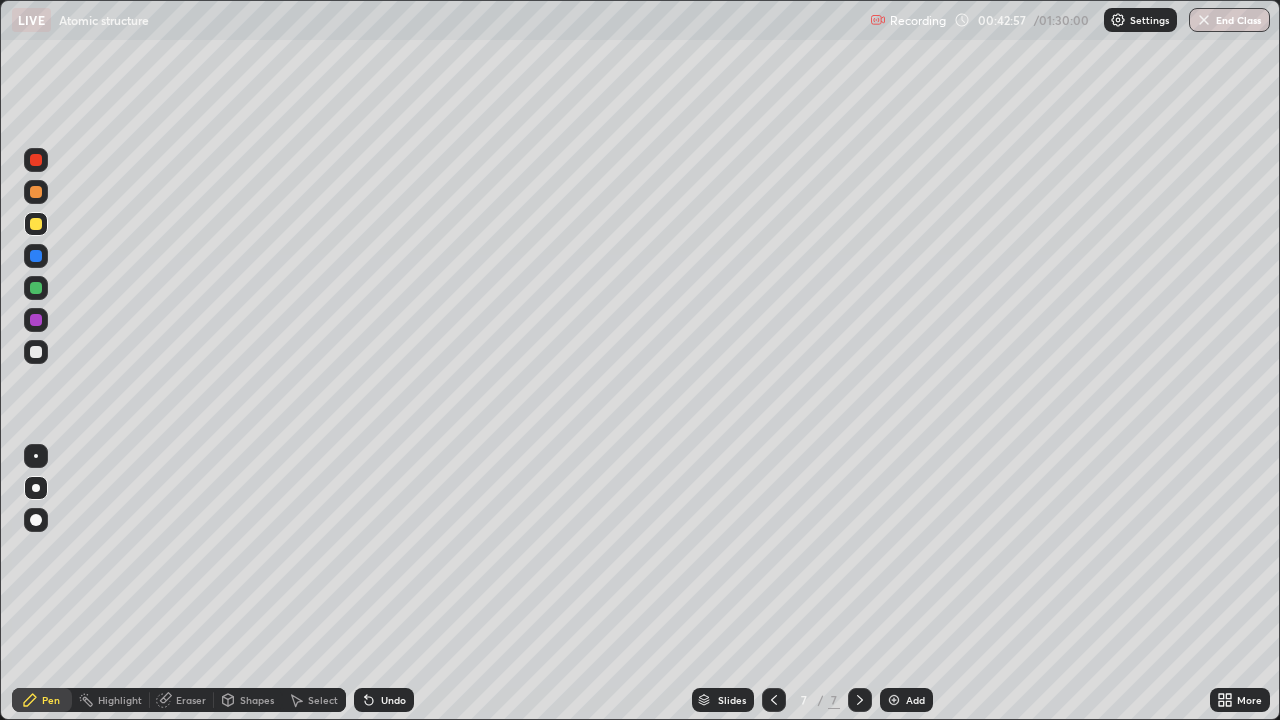click at bounding box center [36, 256] 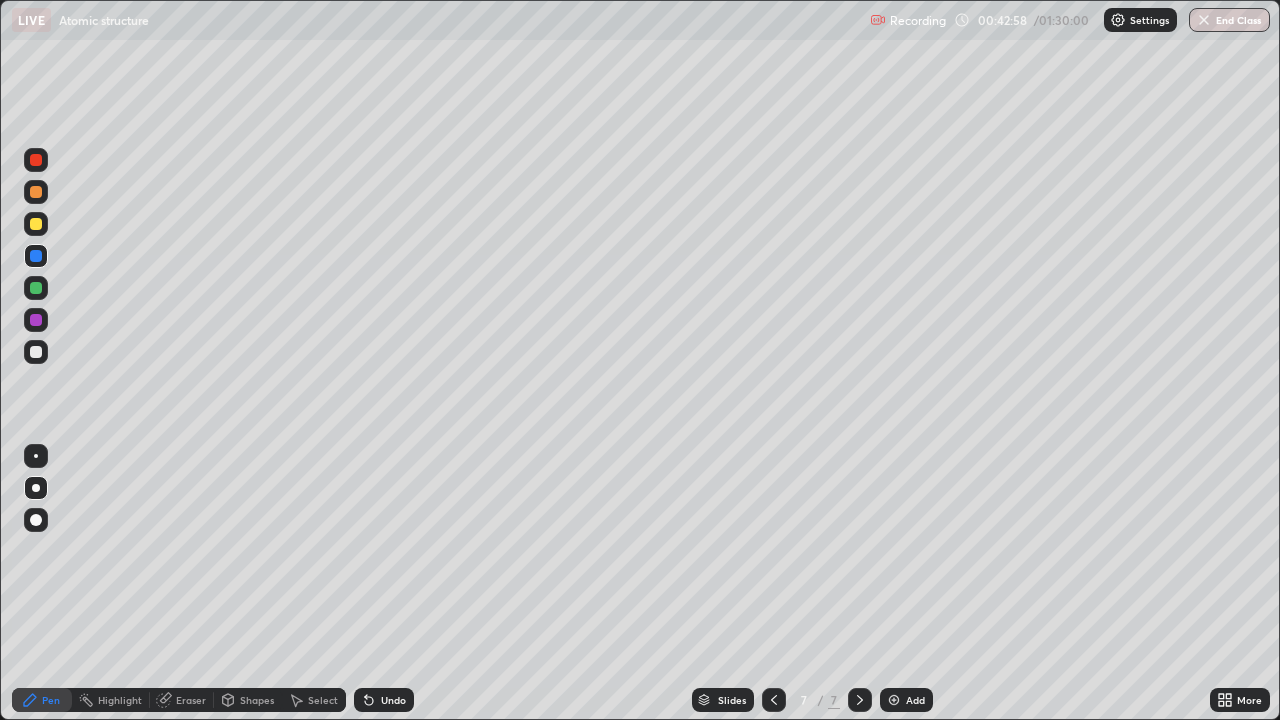click at bounding box center [36, 288] 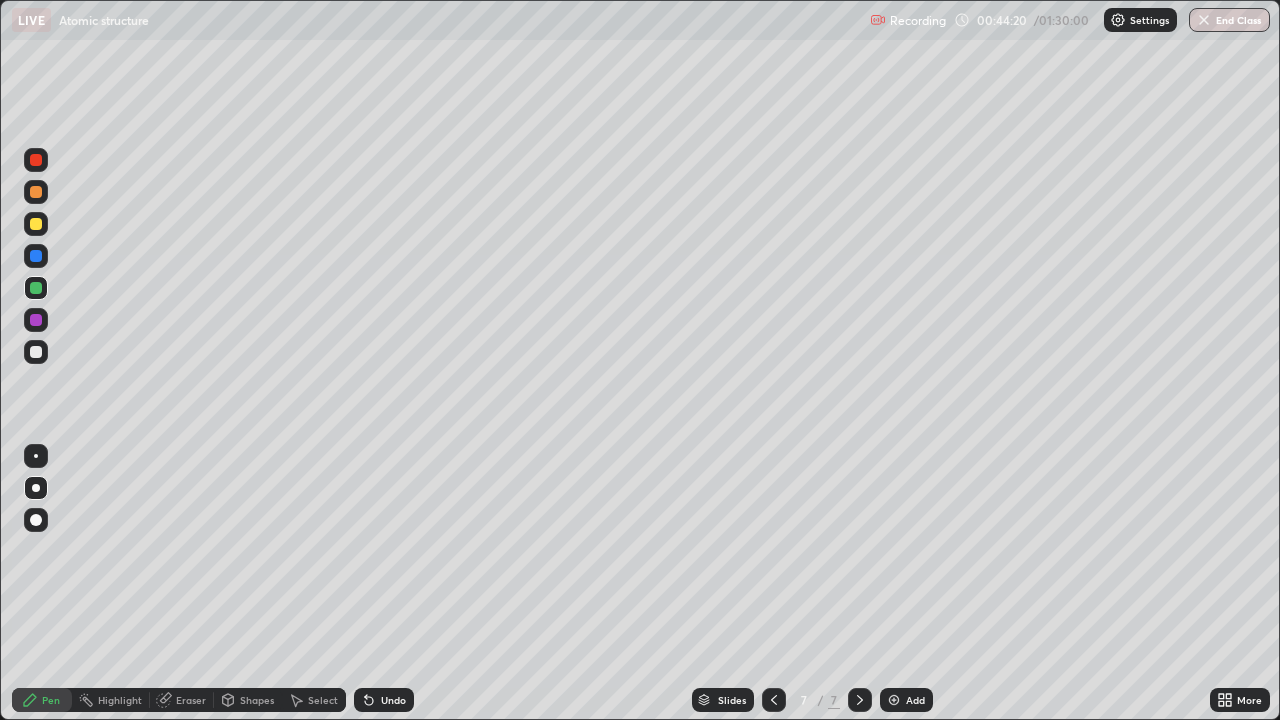 click at bounding box center [36, 320] 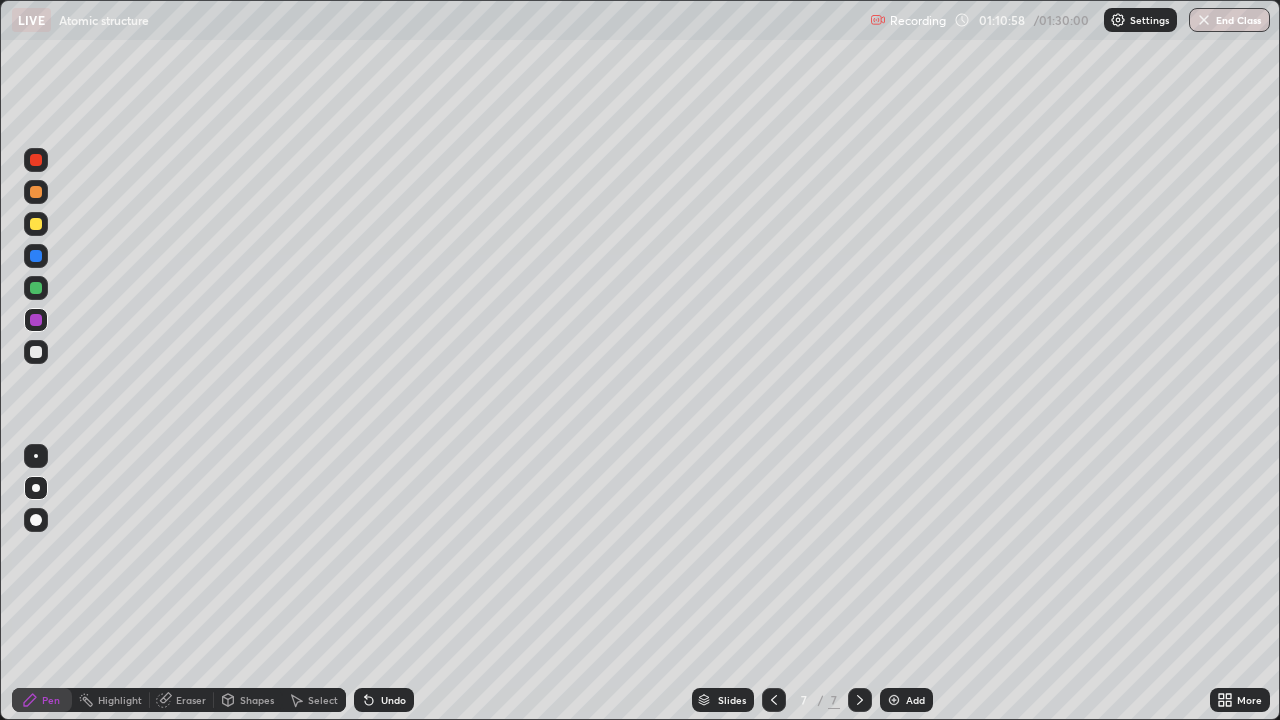 click at bounding box center (894, 700) 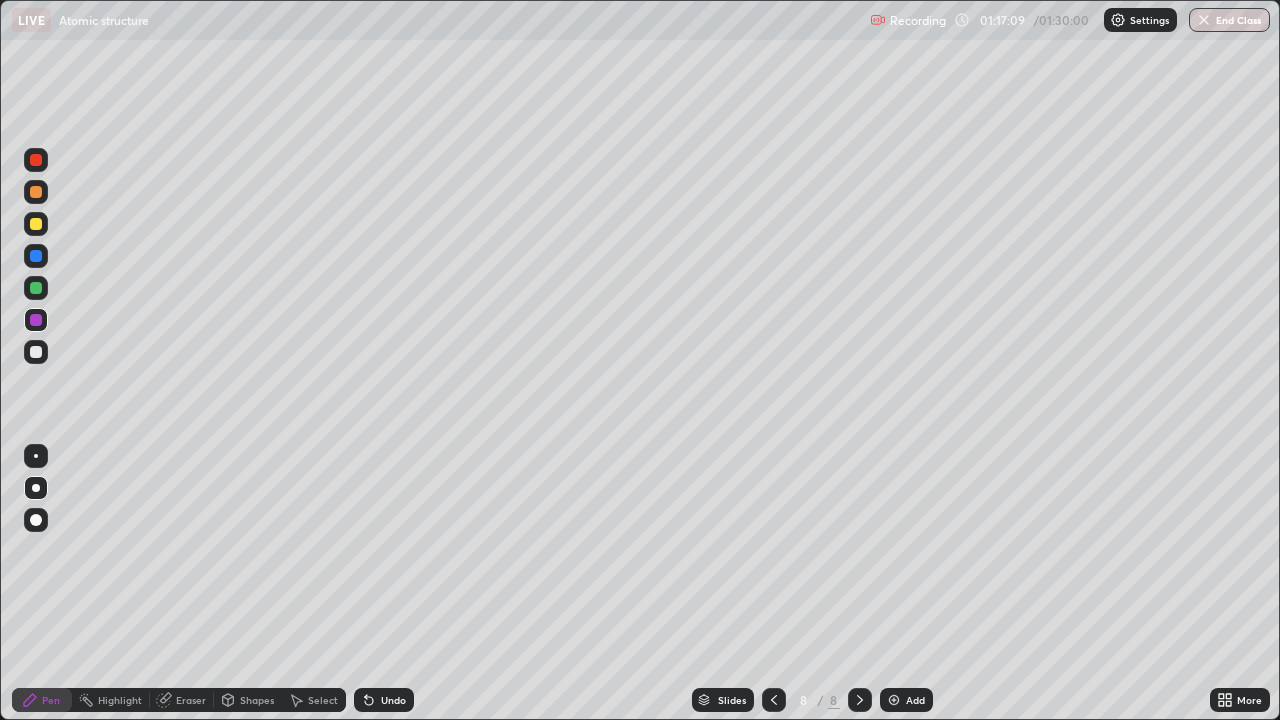 click on "Undo" at bounding box center [384, 700] 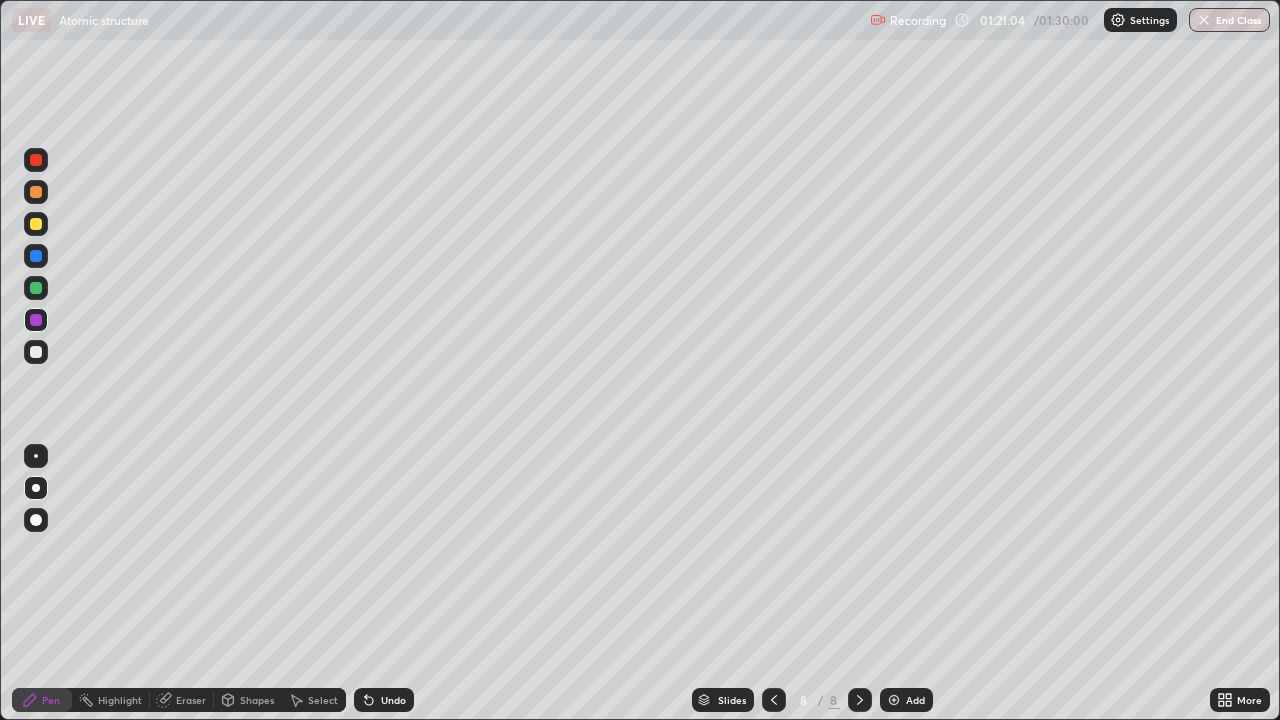 click on "End Class" at bounding box center [1229, 20] 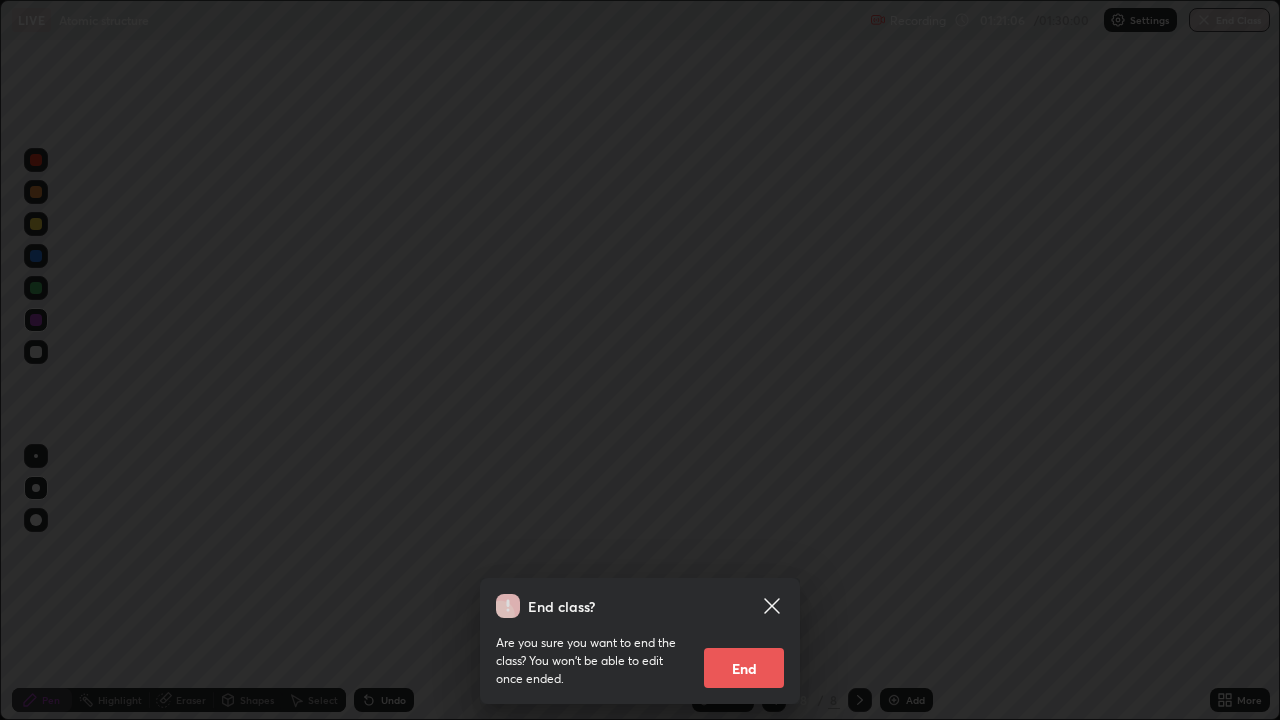 click on "End" at bounding box center [744, 668] 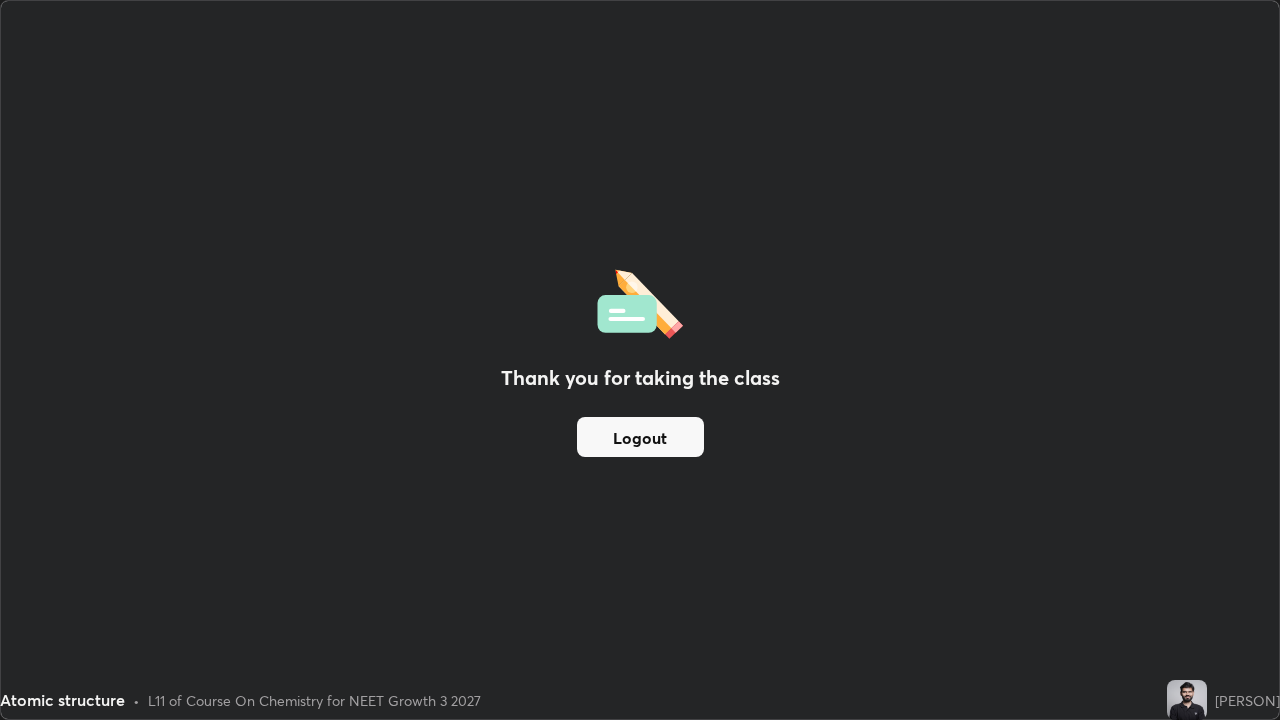 click on "Thank you for taking the class Logout" at bounding box center (640, 360) 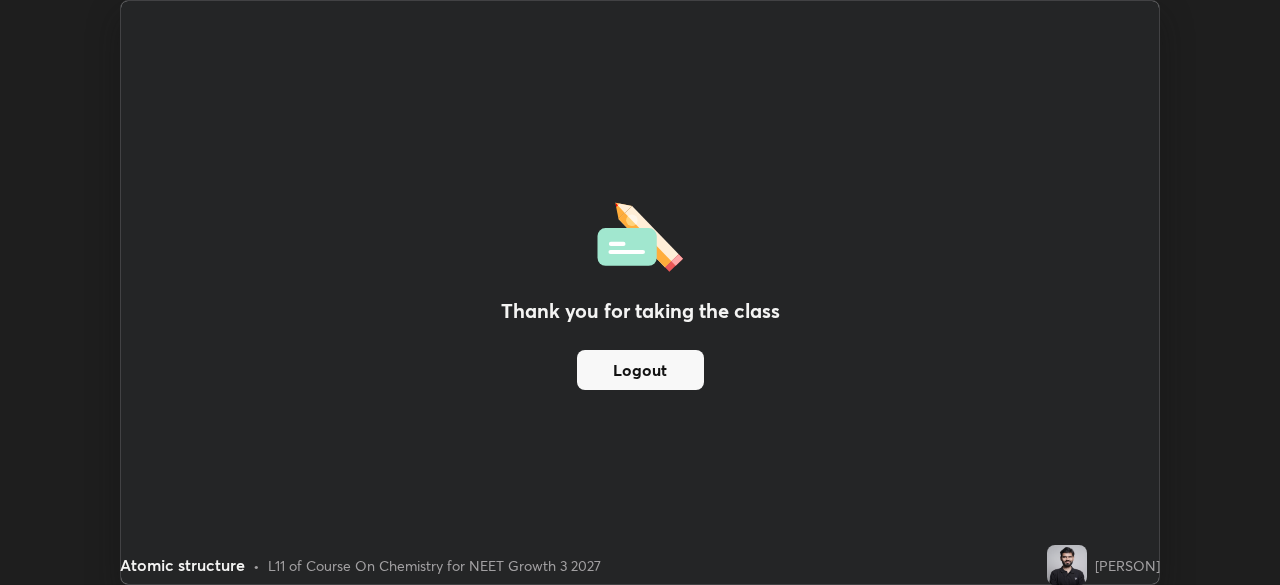 scroll, scrollTop: 585, scrollLeft: 1280, axis: both 